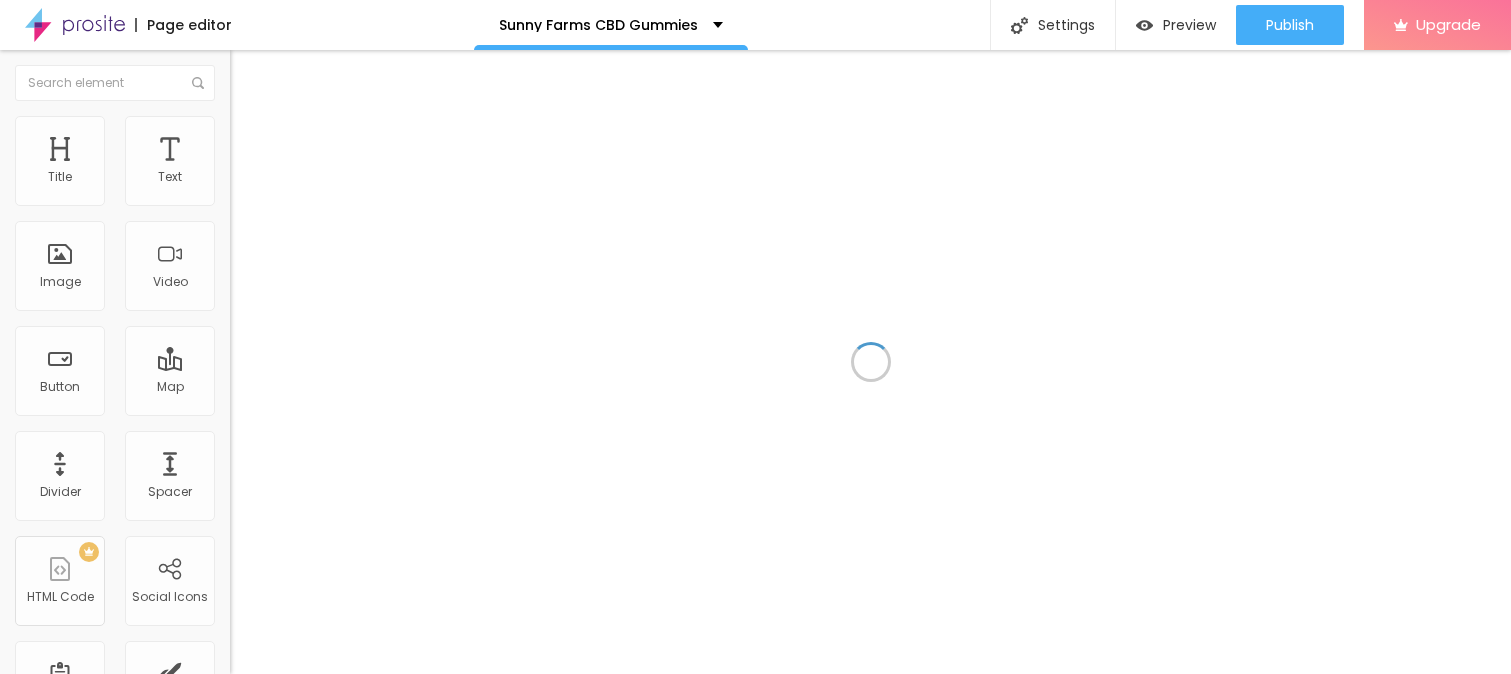 scroll, scrollTop: 0, scrollLeft: 0, axis: both 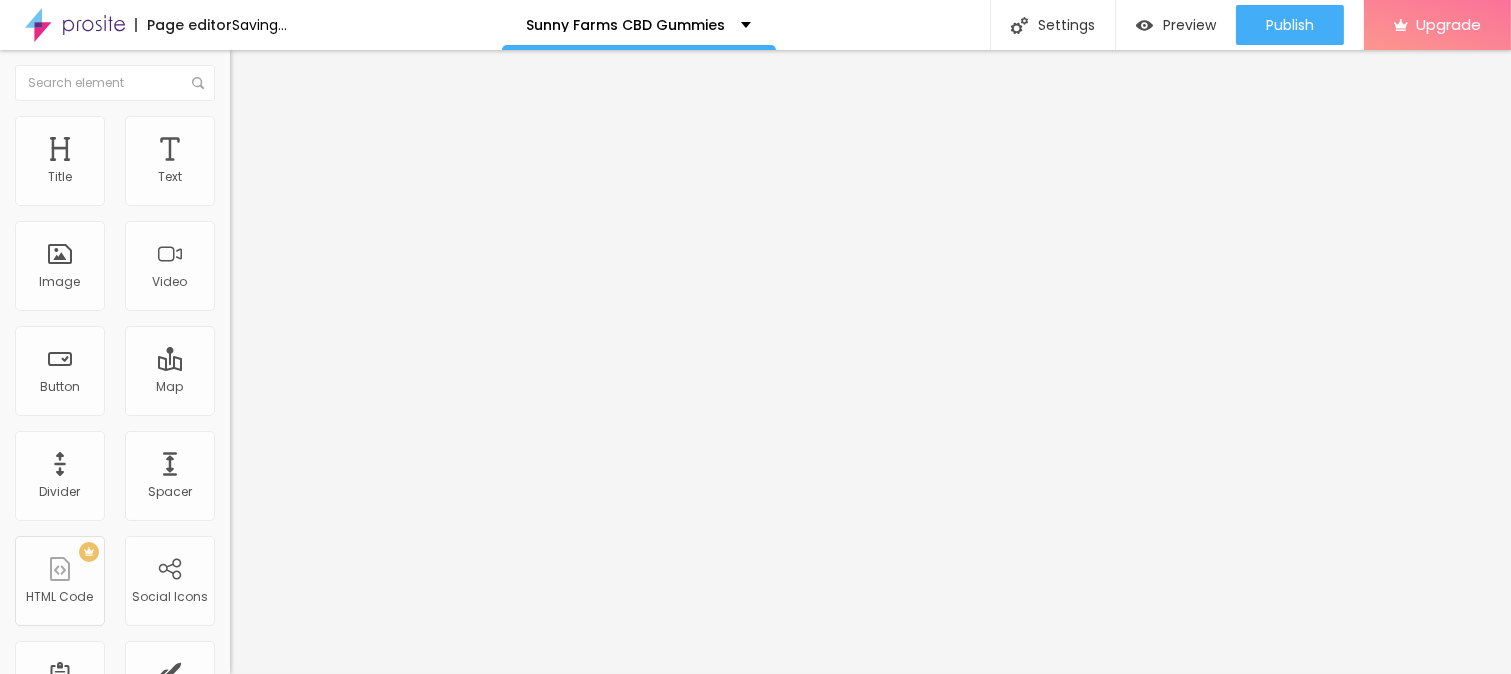 click on "Add image" at bounding box center (271, 163) 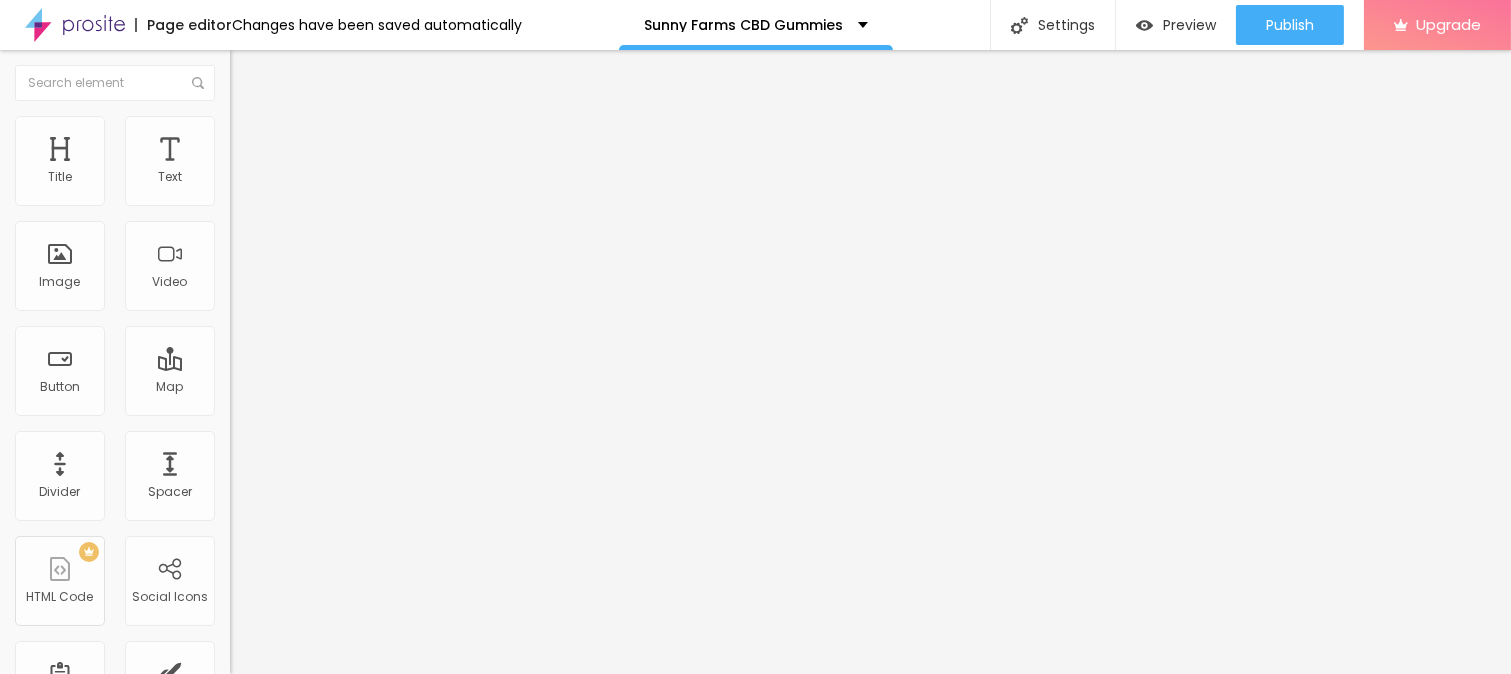 click on "Upload" at bounding box center (66, 919) 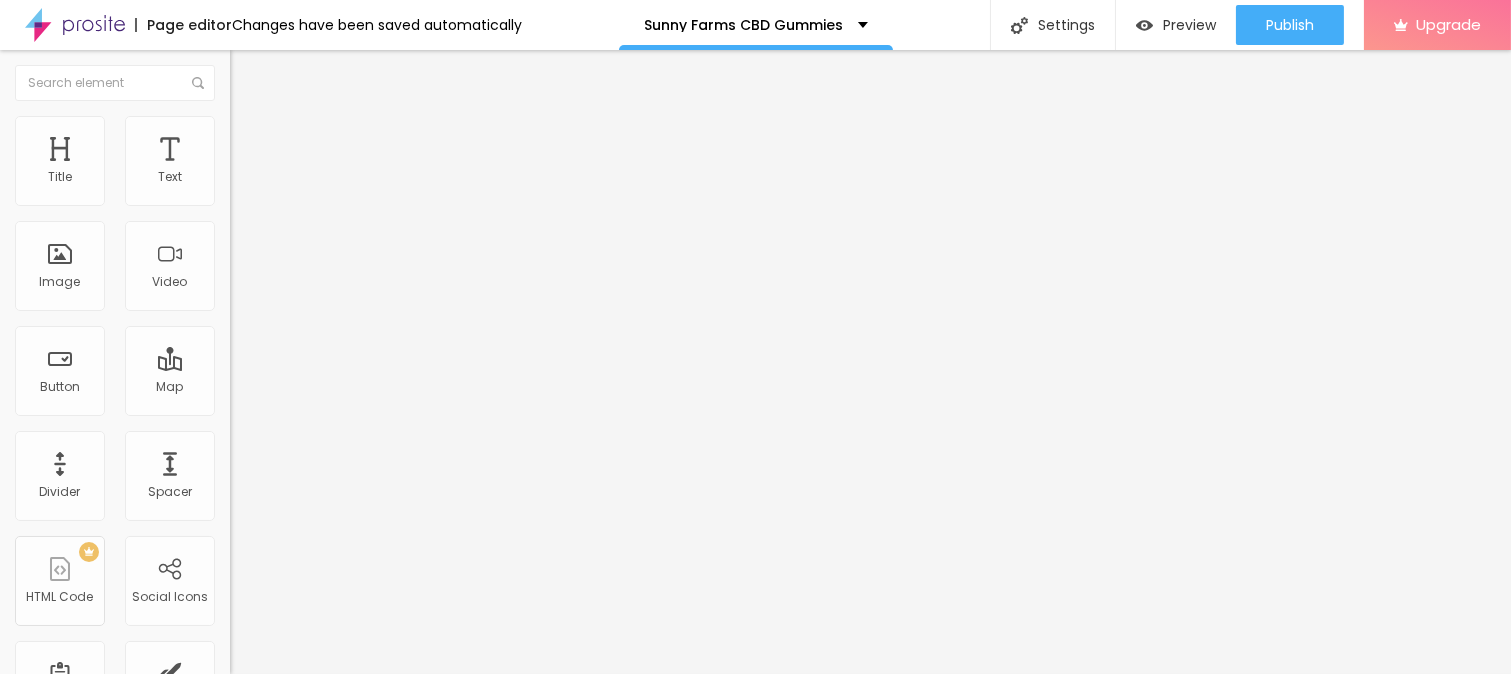 click on "https://" at bounding box center (350, 400) 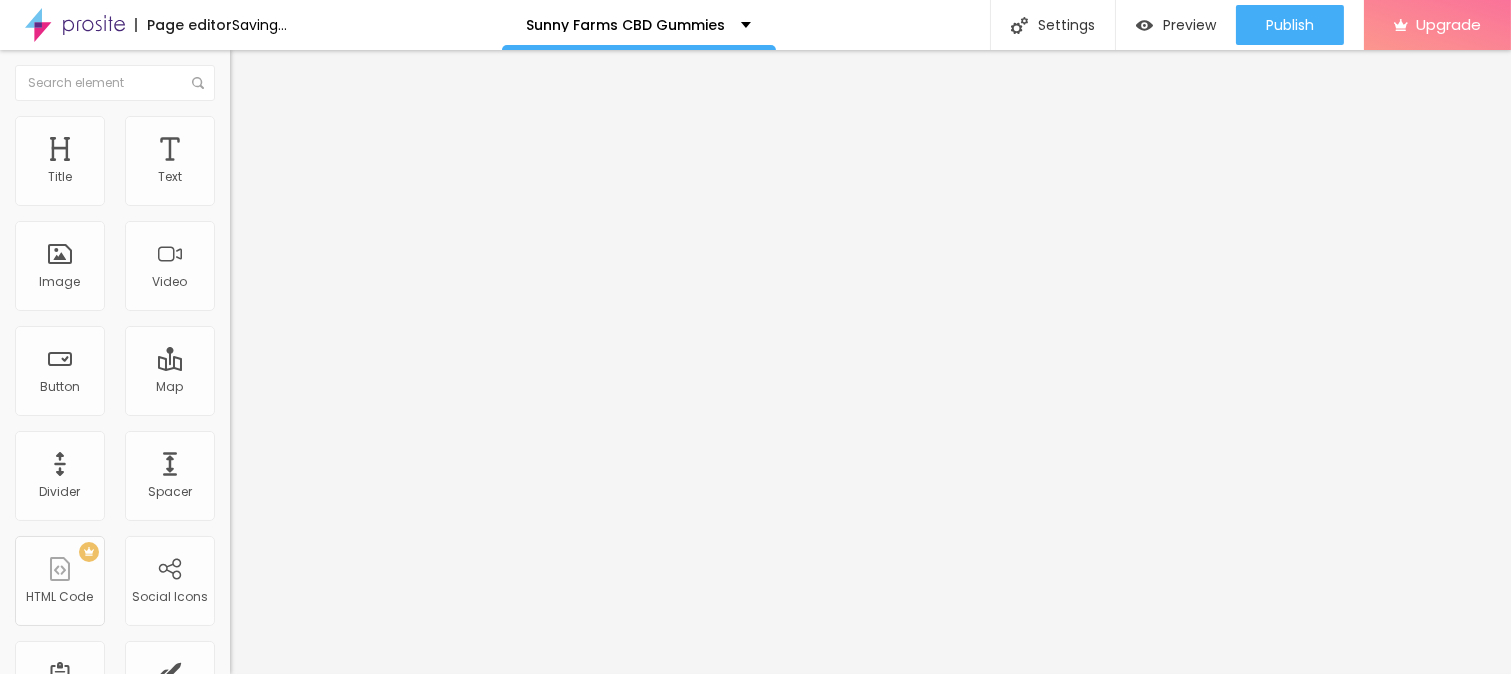 click on "URL https://top10cbdstore.com/Order-SunnyFarmsCBDGummies" at bounding box center [345, 402] 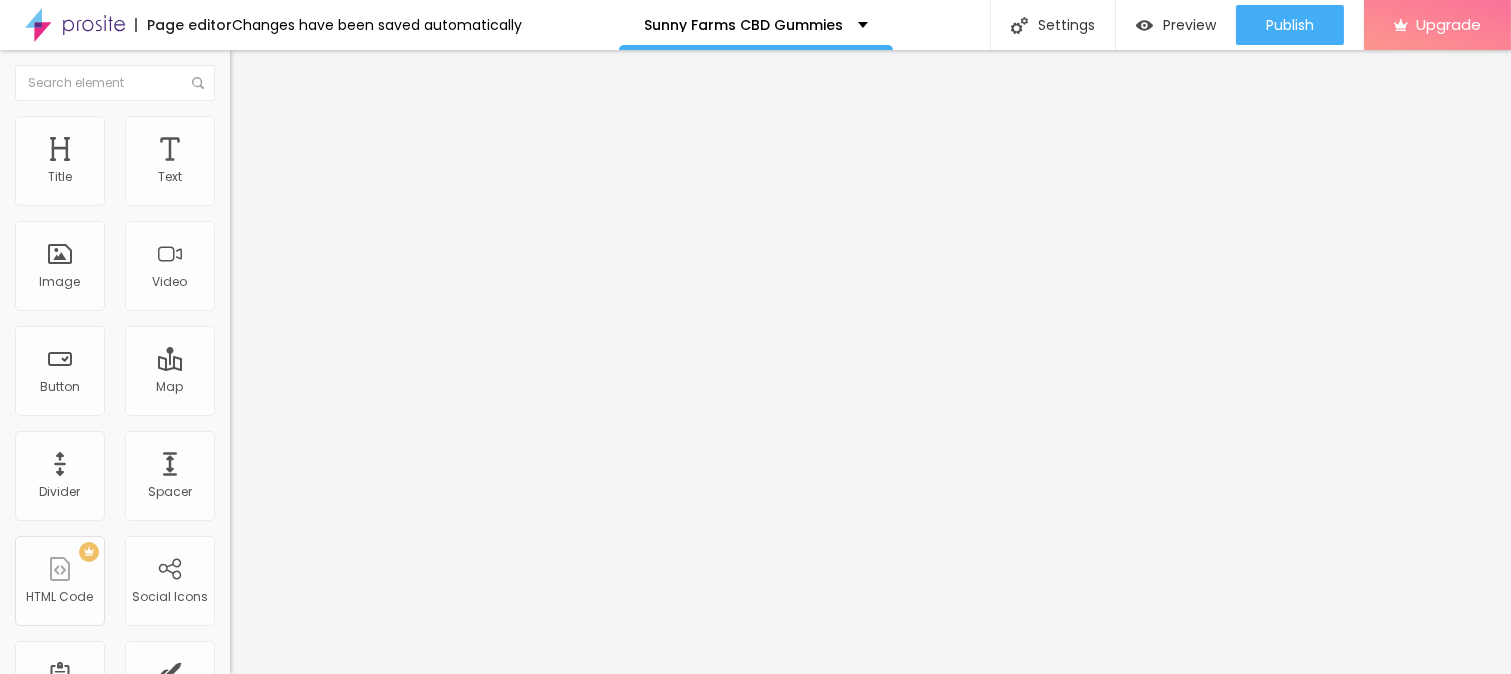 click on "https://top10cbdstore.com/Order-SunnyFarmsCBDGummies" at bounding box center (350, 400) 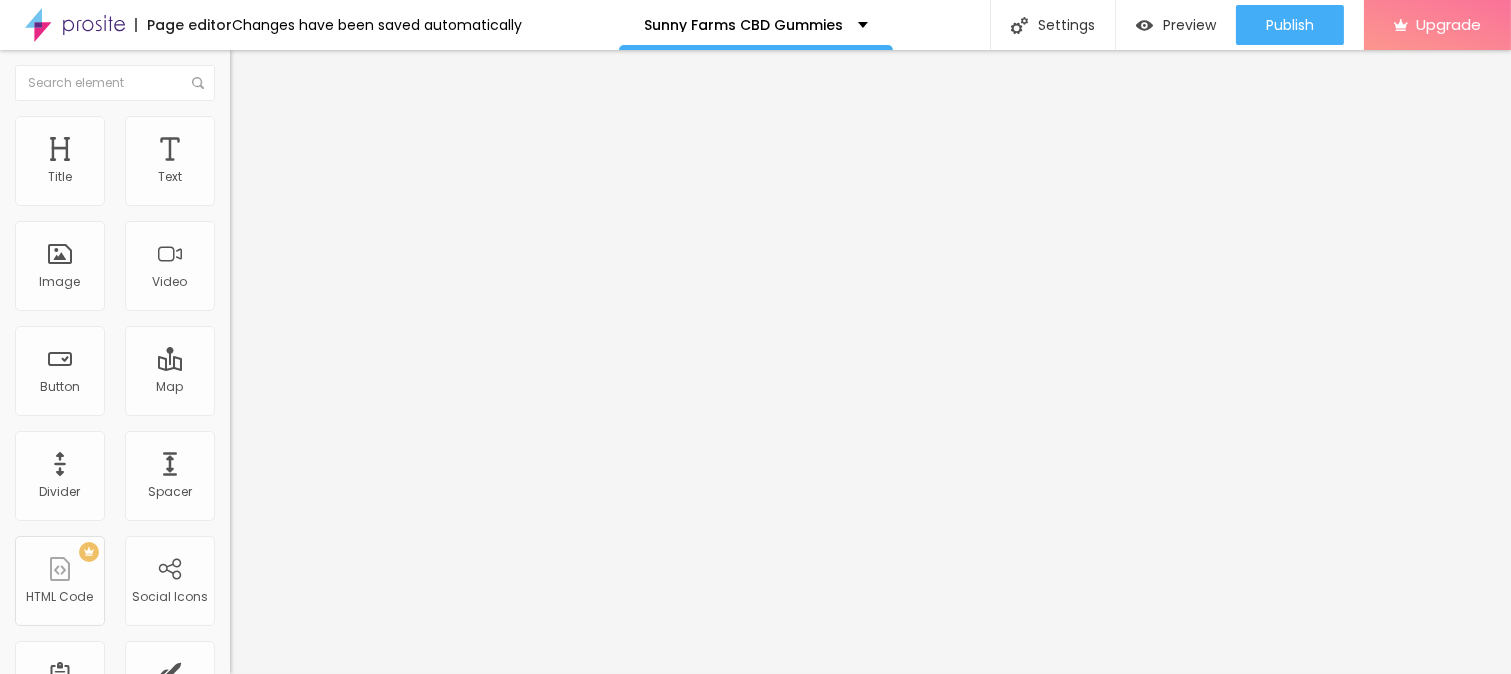 type on "95" 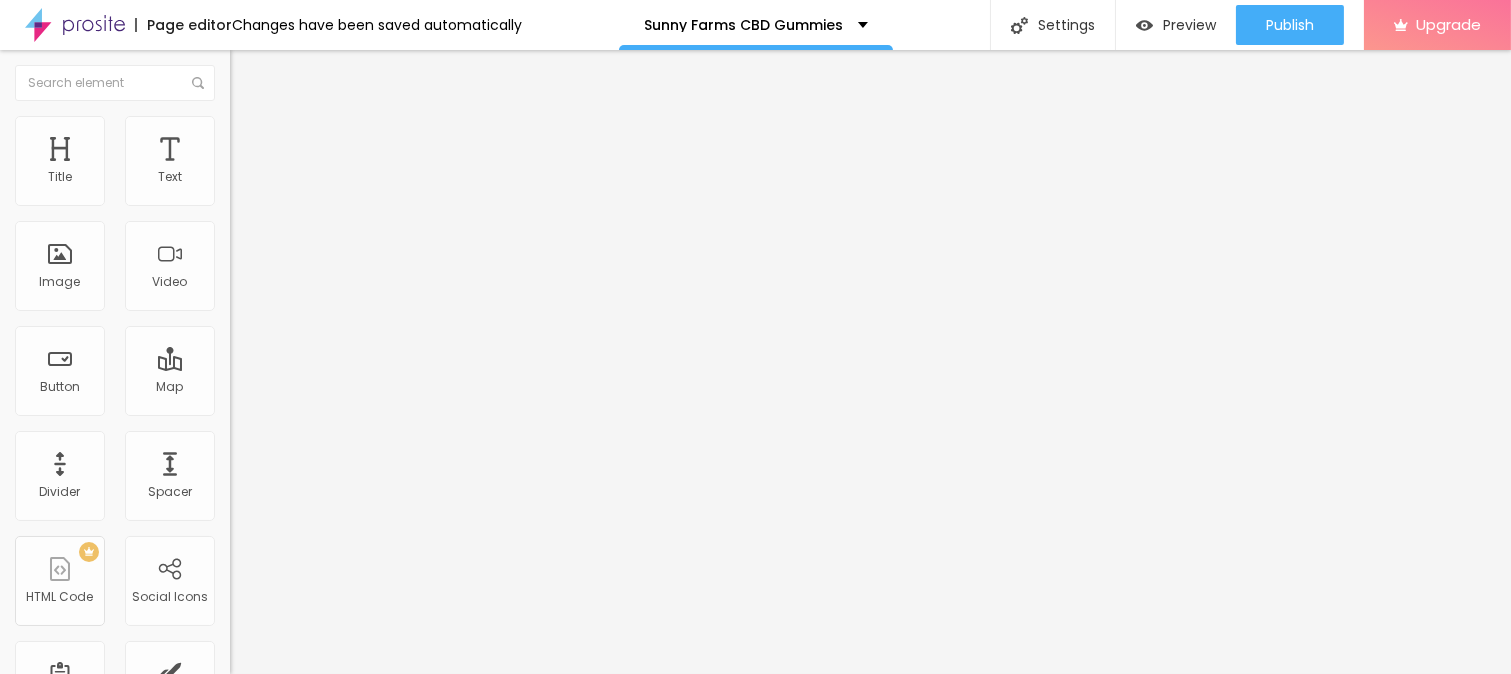 type on "90" 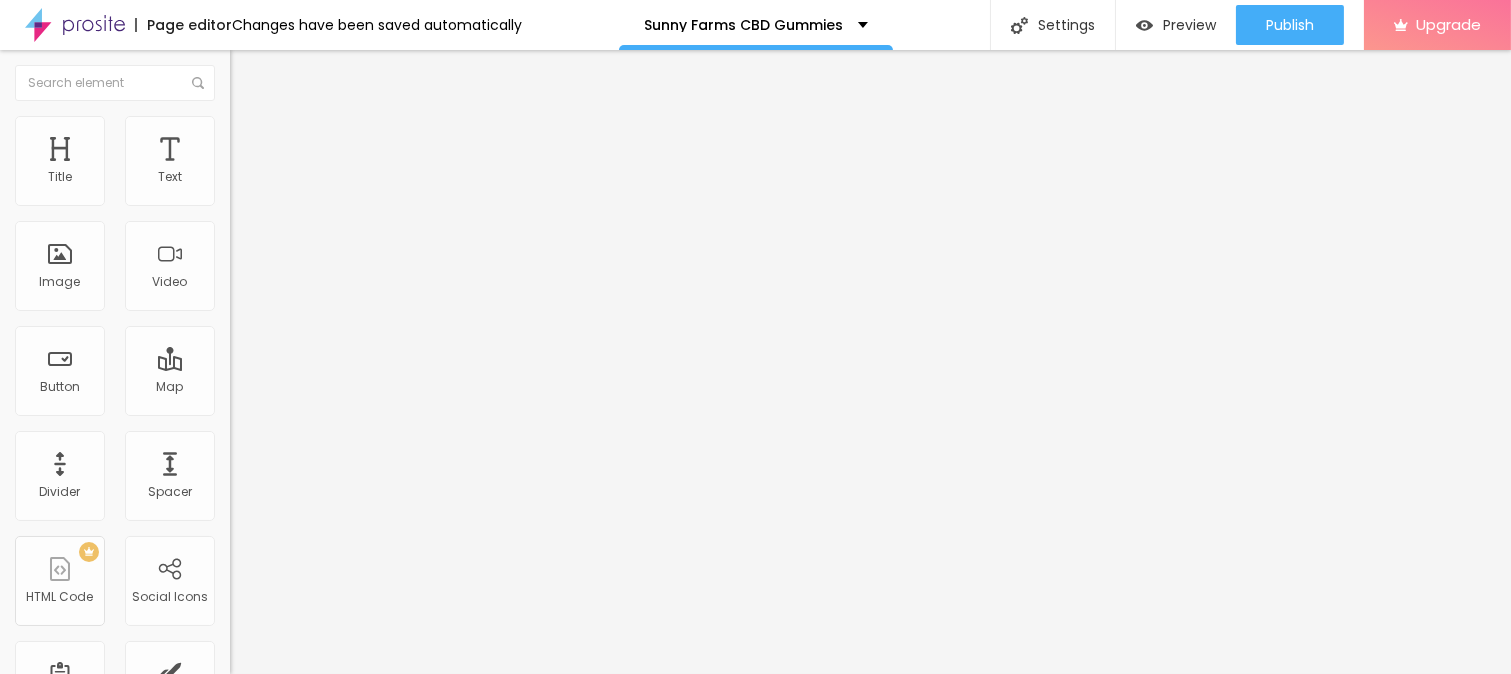 type on "85" 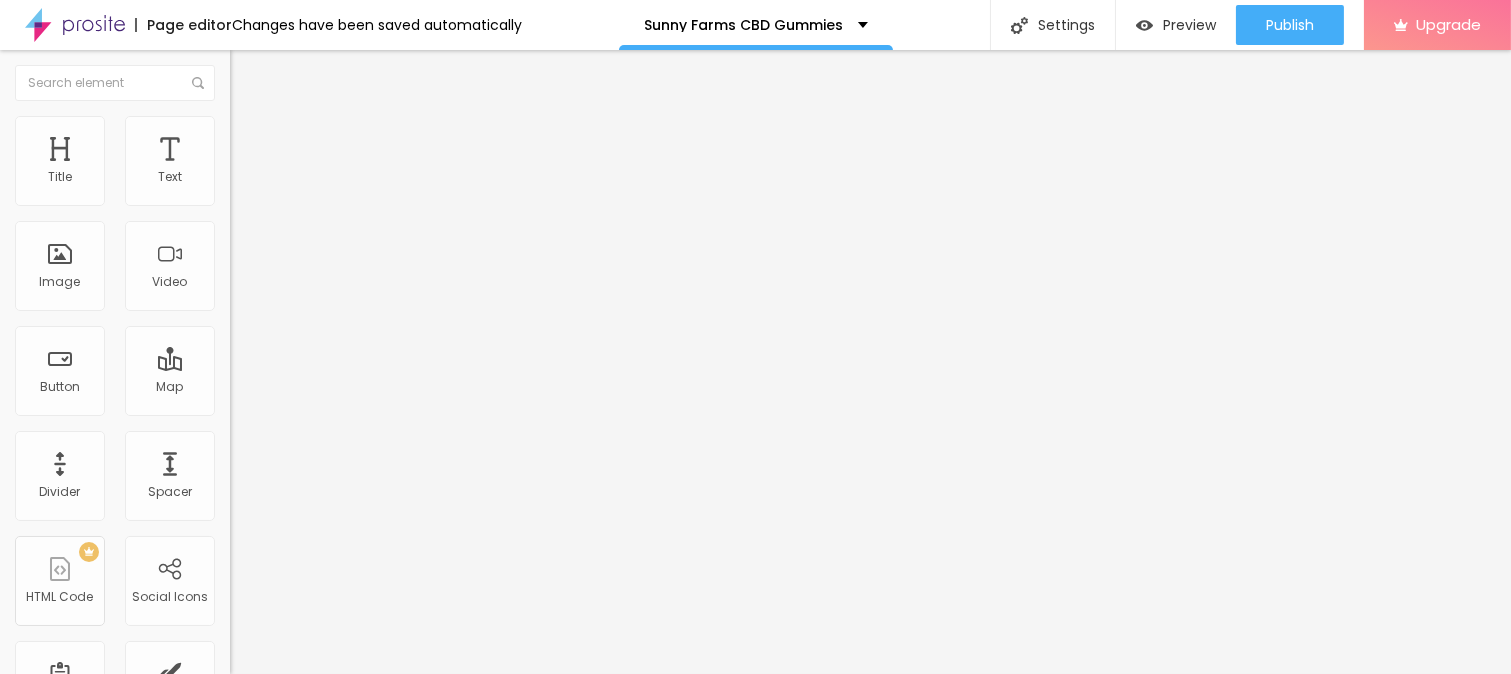 type on "85" 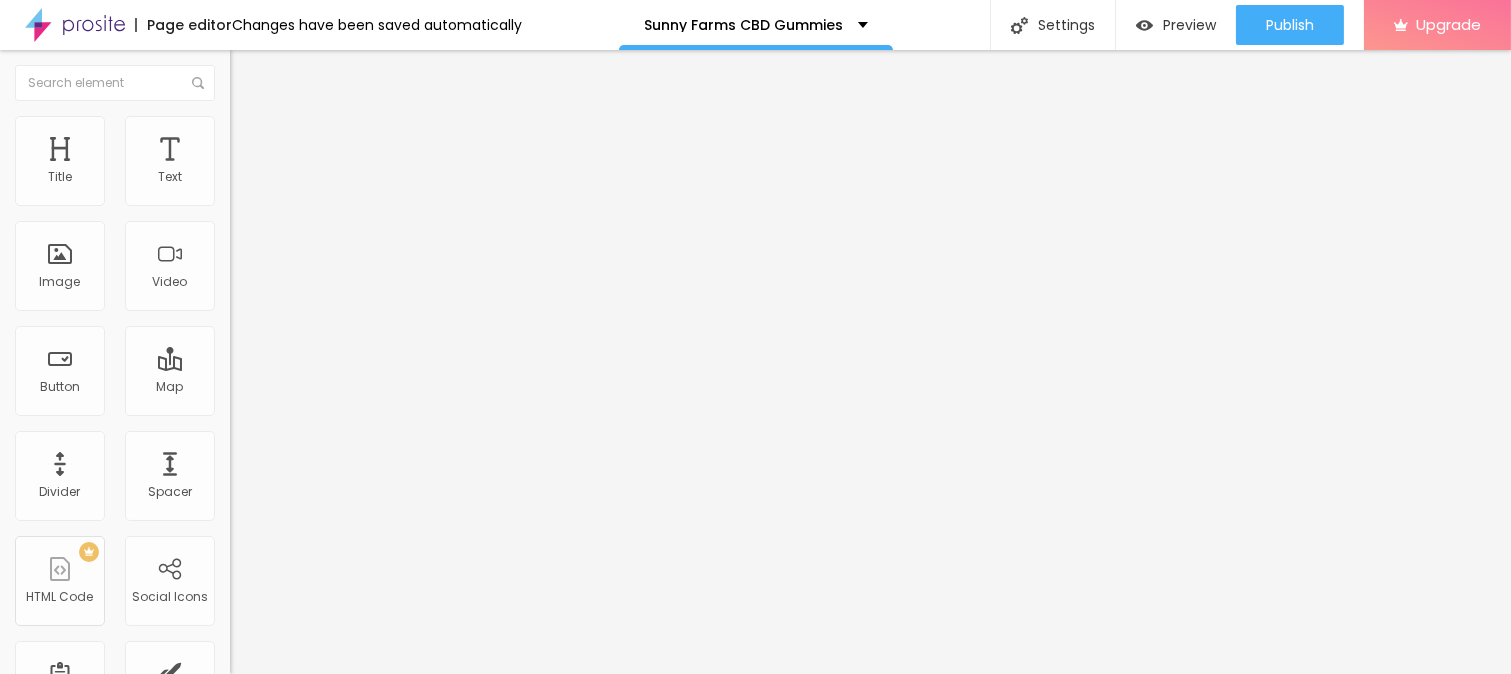 type on "80" 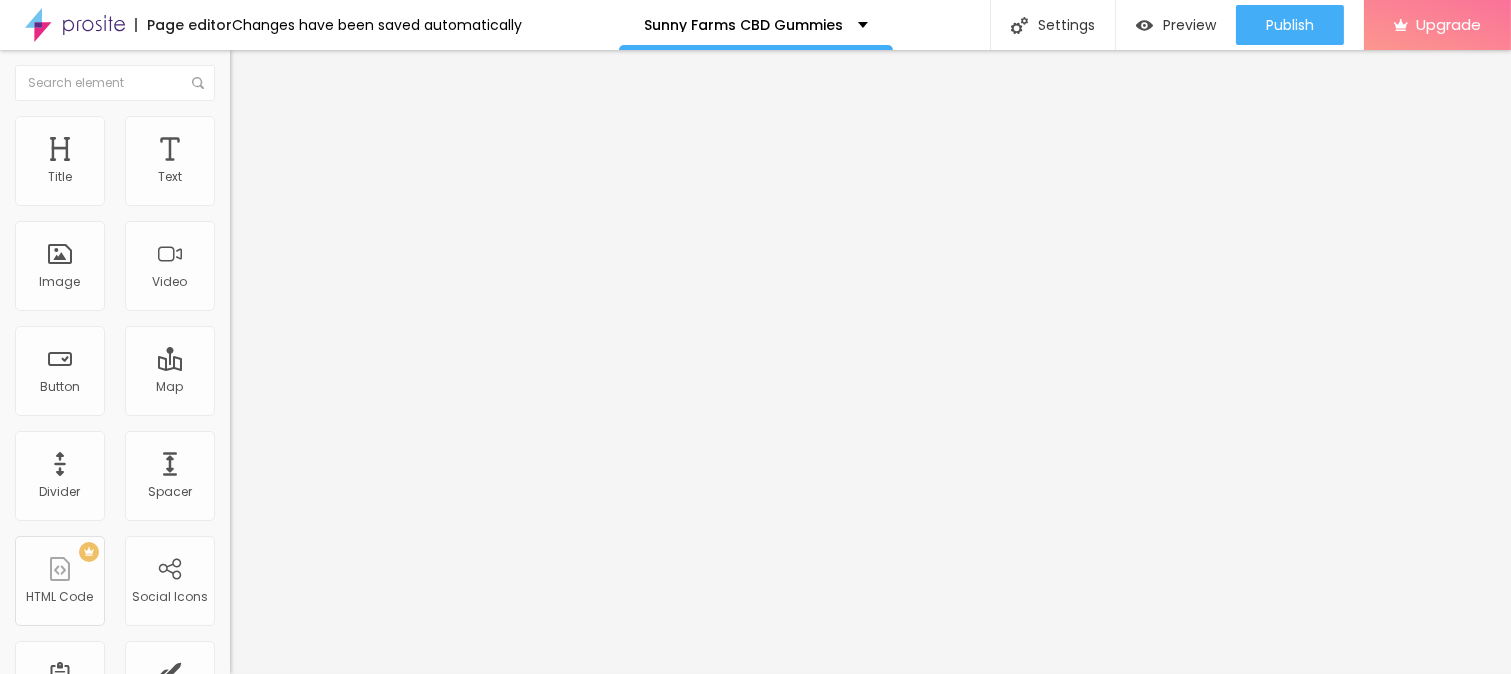 type on "80" 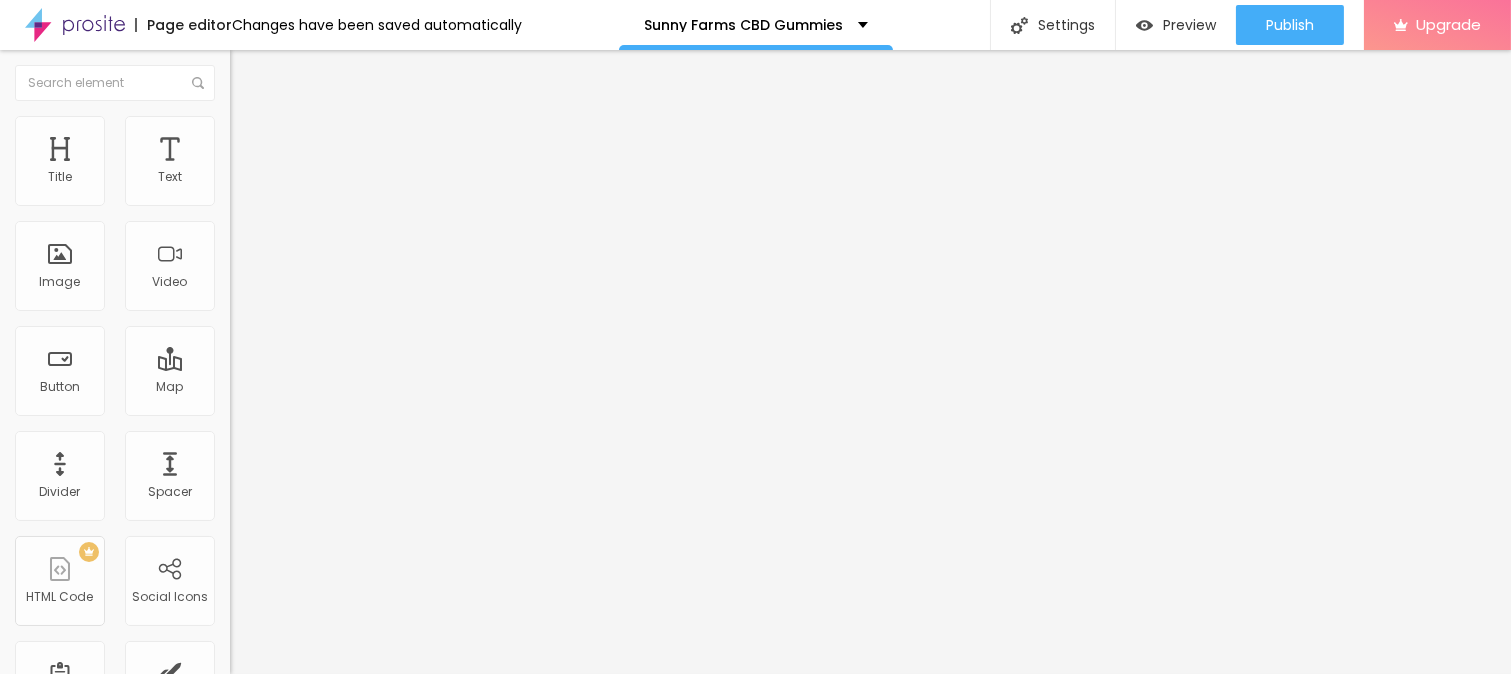 type on "75" 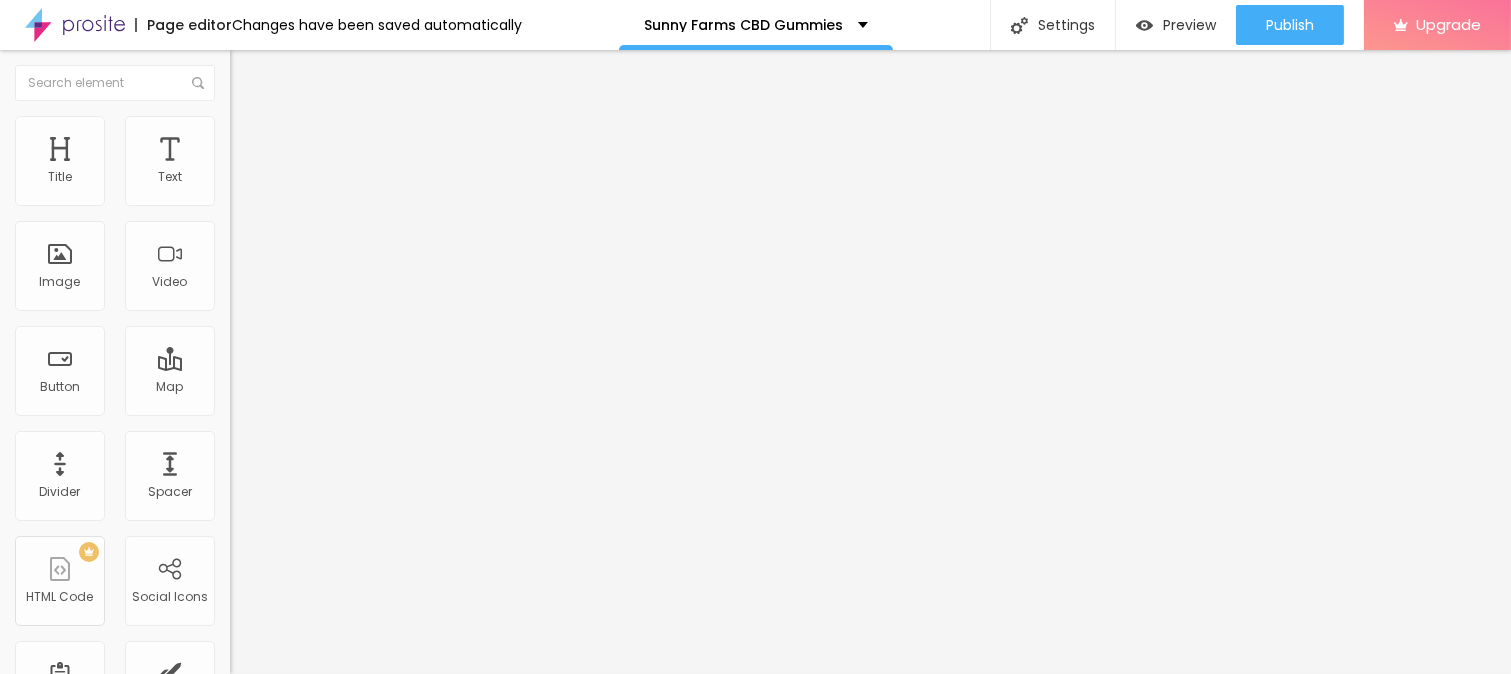 type on "70" 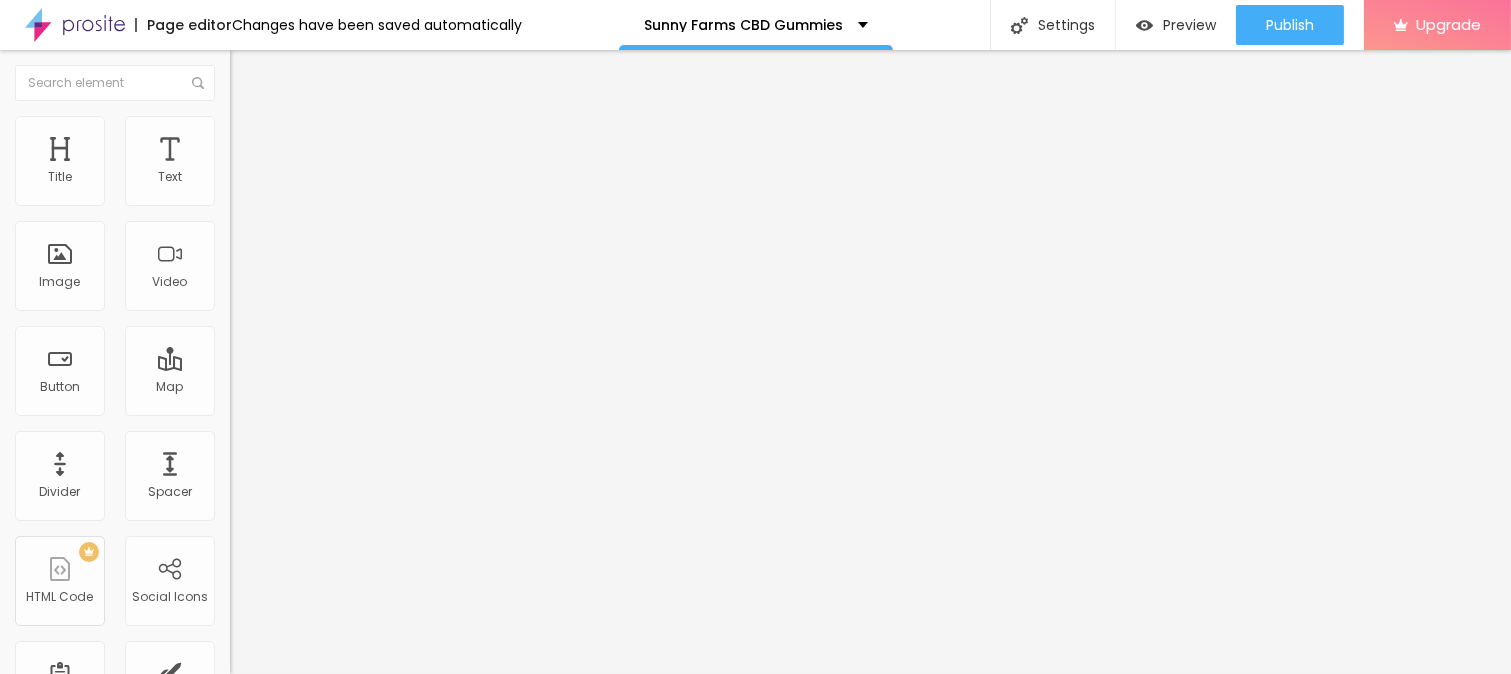 type on "65" 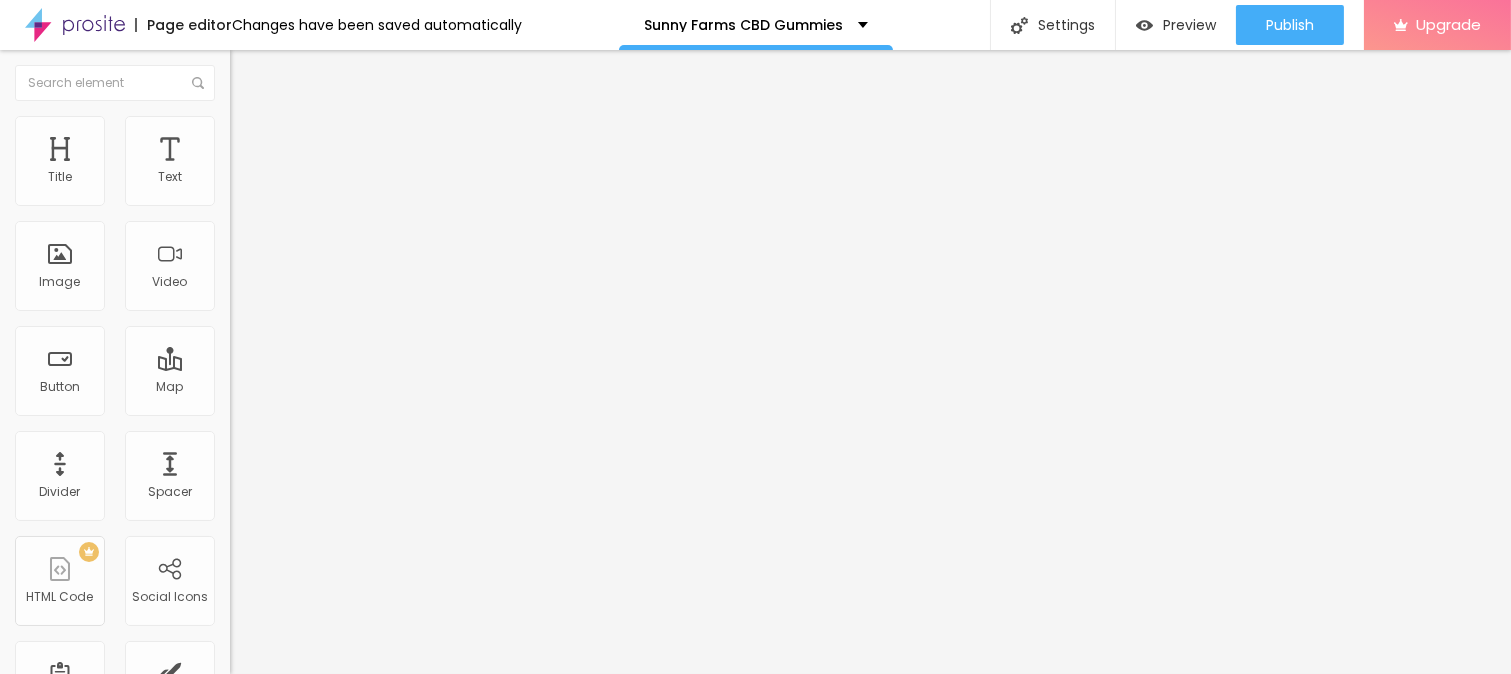 type on "50" 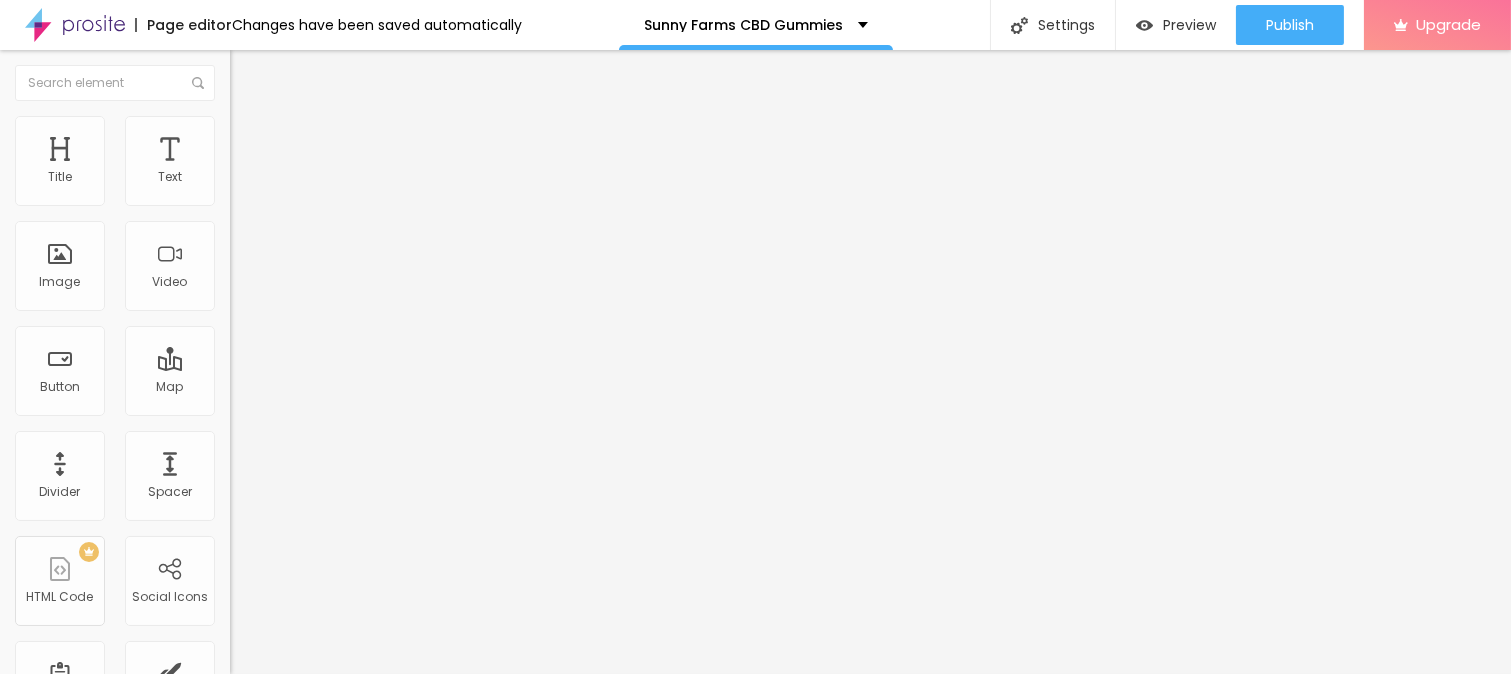 type on "50" 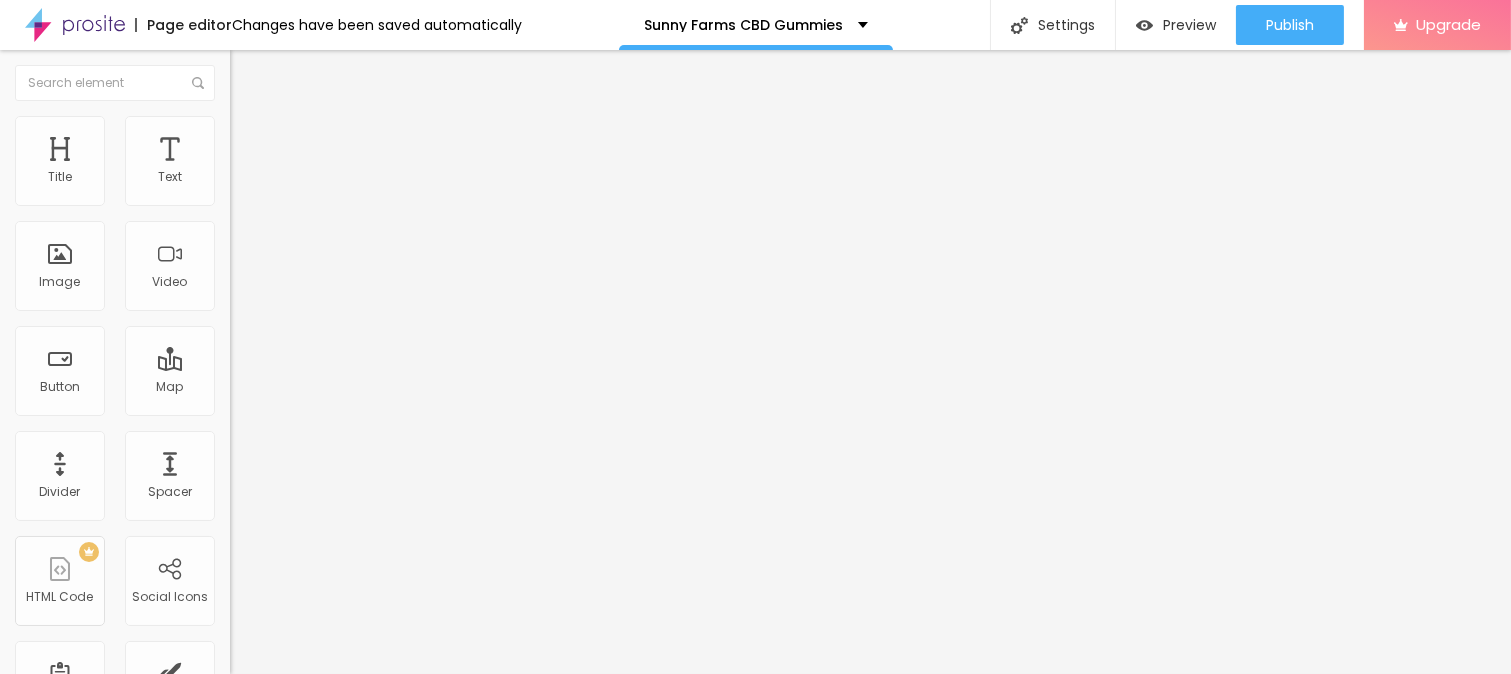 type on "45" 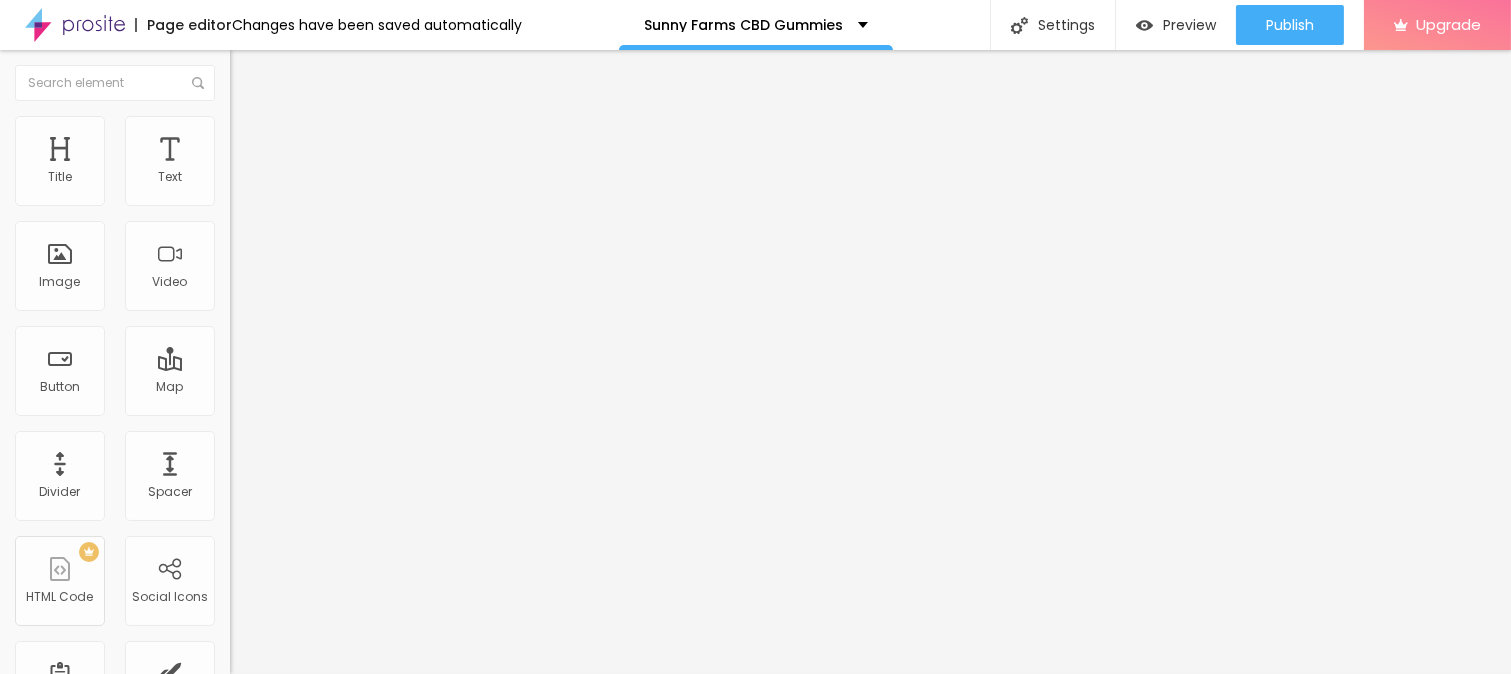 drag, startPoint x: 208, startPoint y: 218, endPoint x: 93, endPoint y: 213, distance: 115.10864 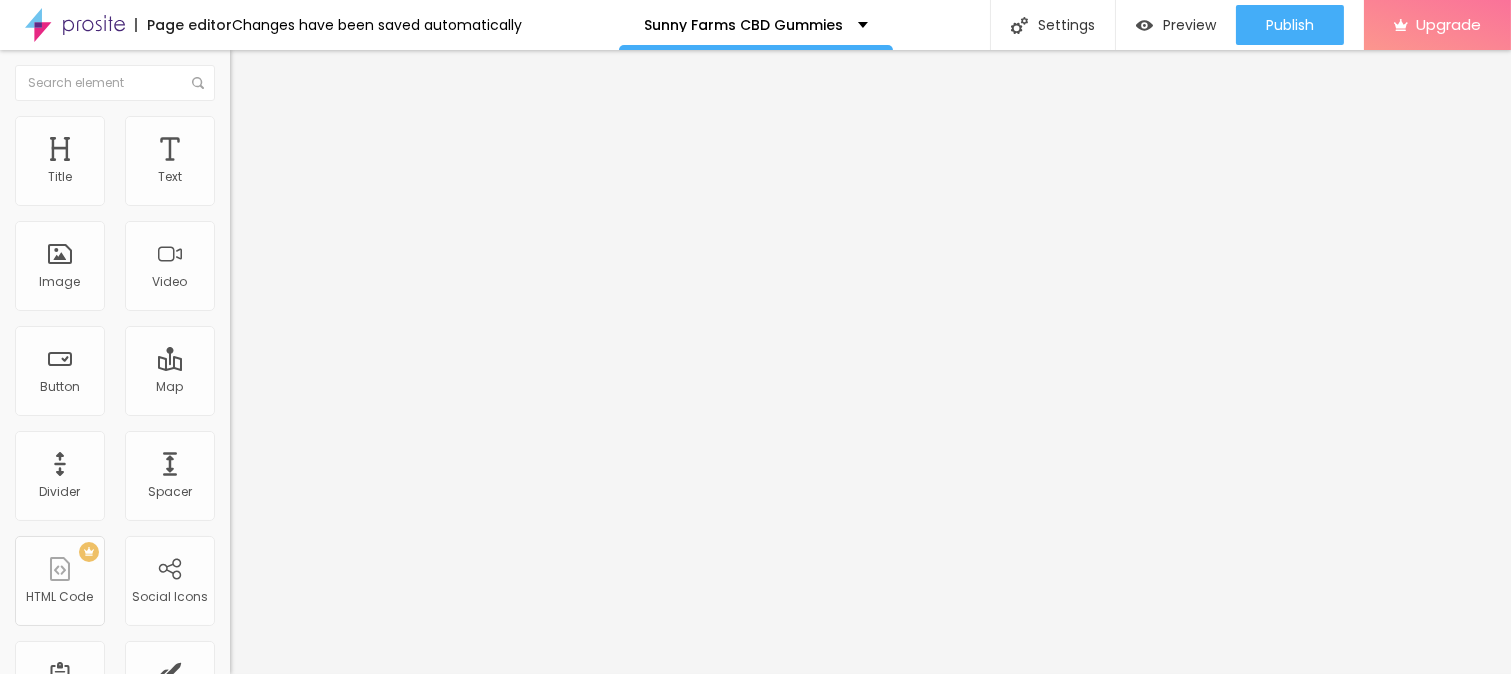 click on "Click me" at bounding box center [350, 178] 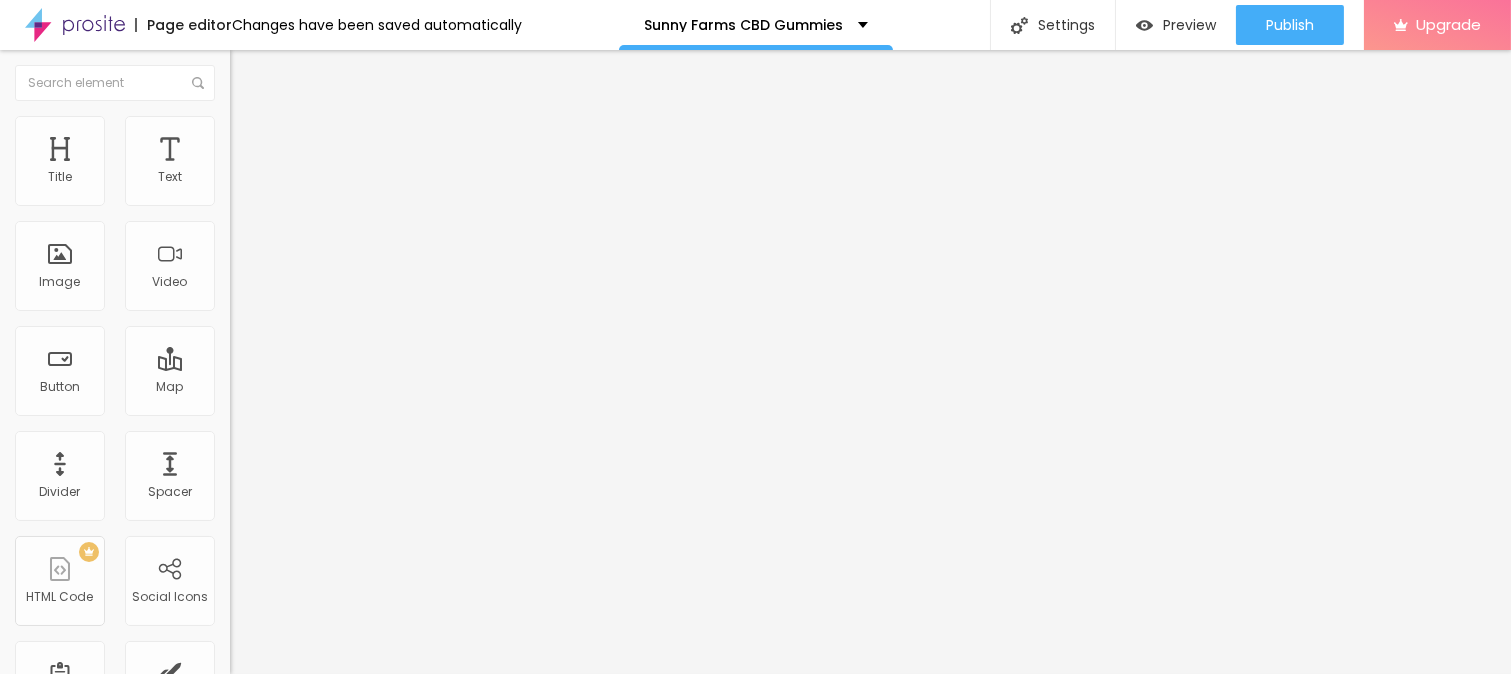 paste on "🛒" 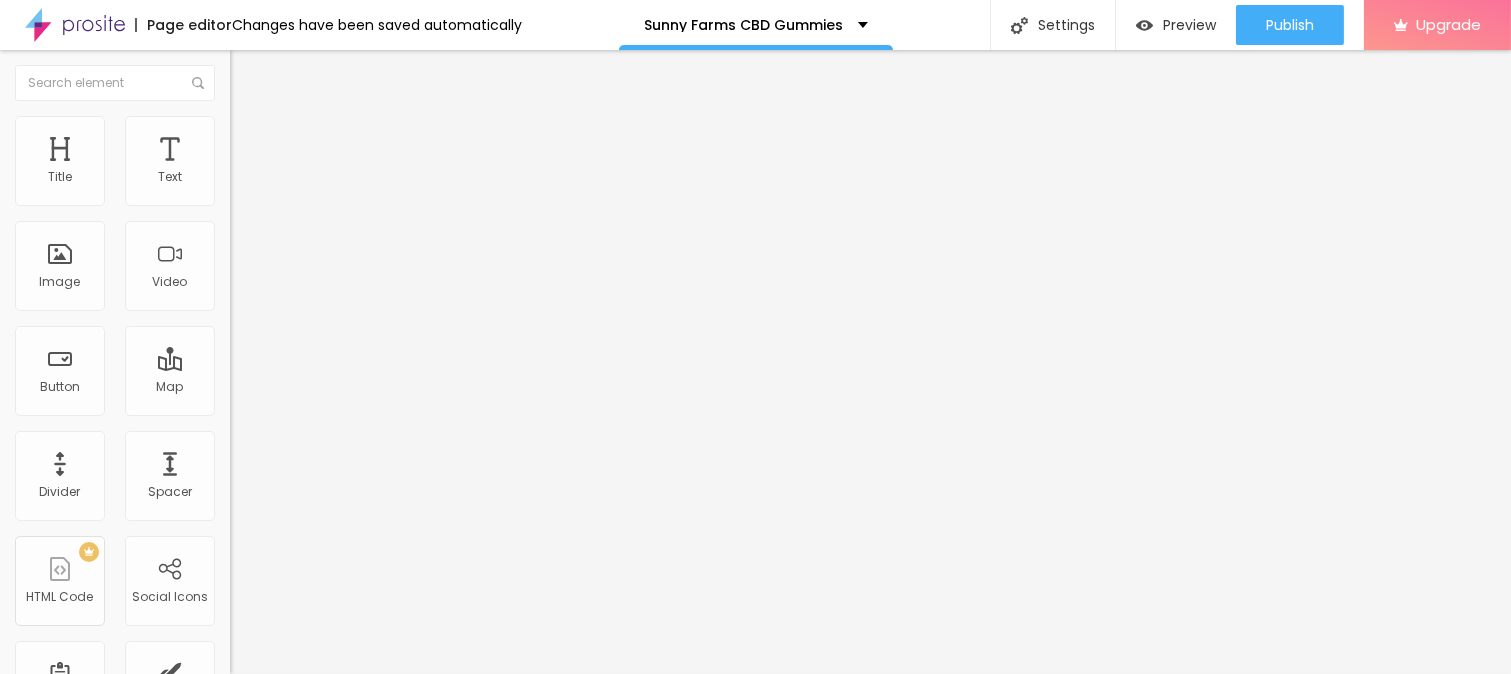 drag, startPoint x: 86, startPoint y: 414, endPoint x: 0, endPoint y: 414, distance: 86 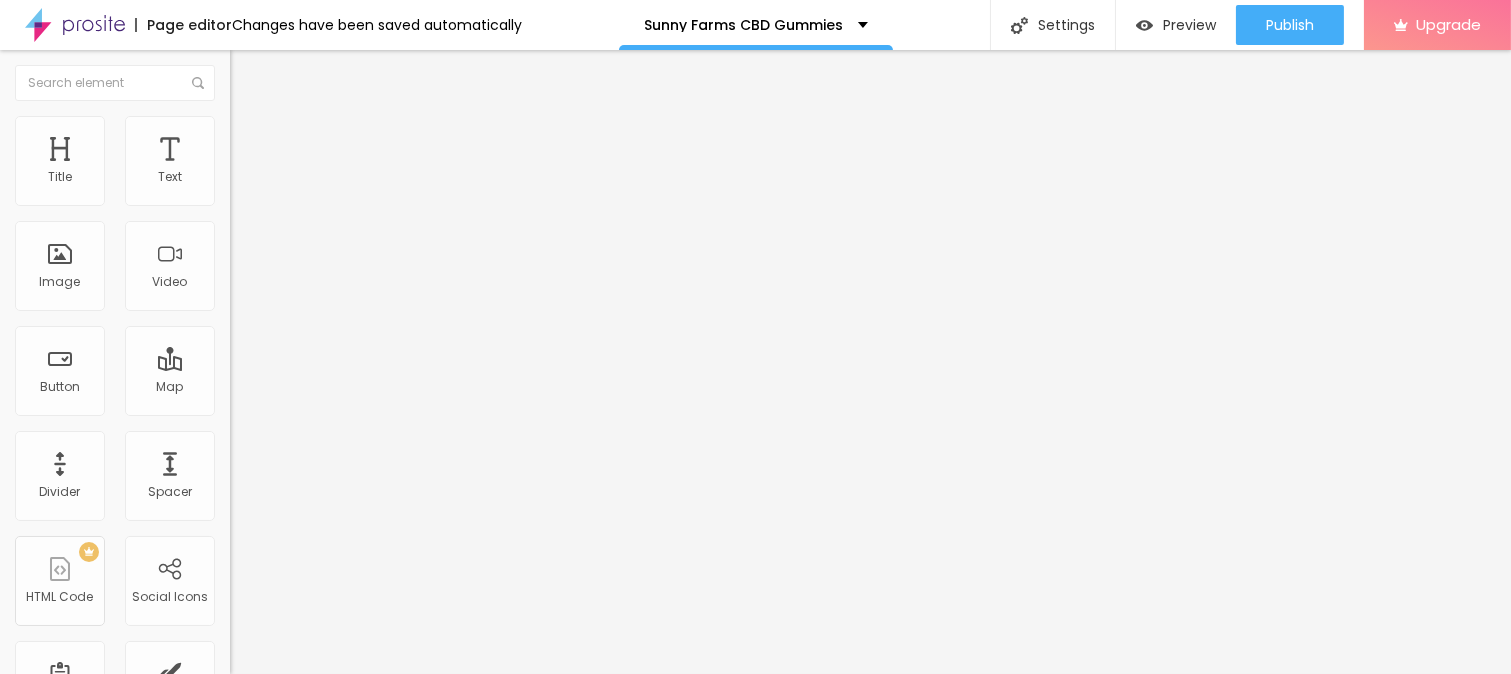 paste on "top10cbdstore.com/Order-SunnyFarmsCBDGummies" 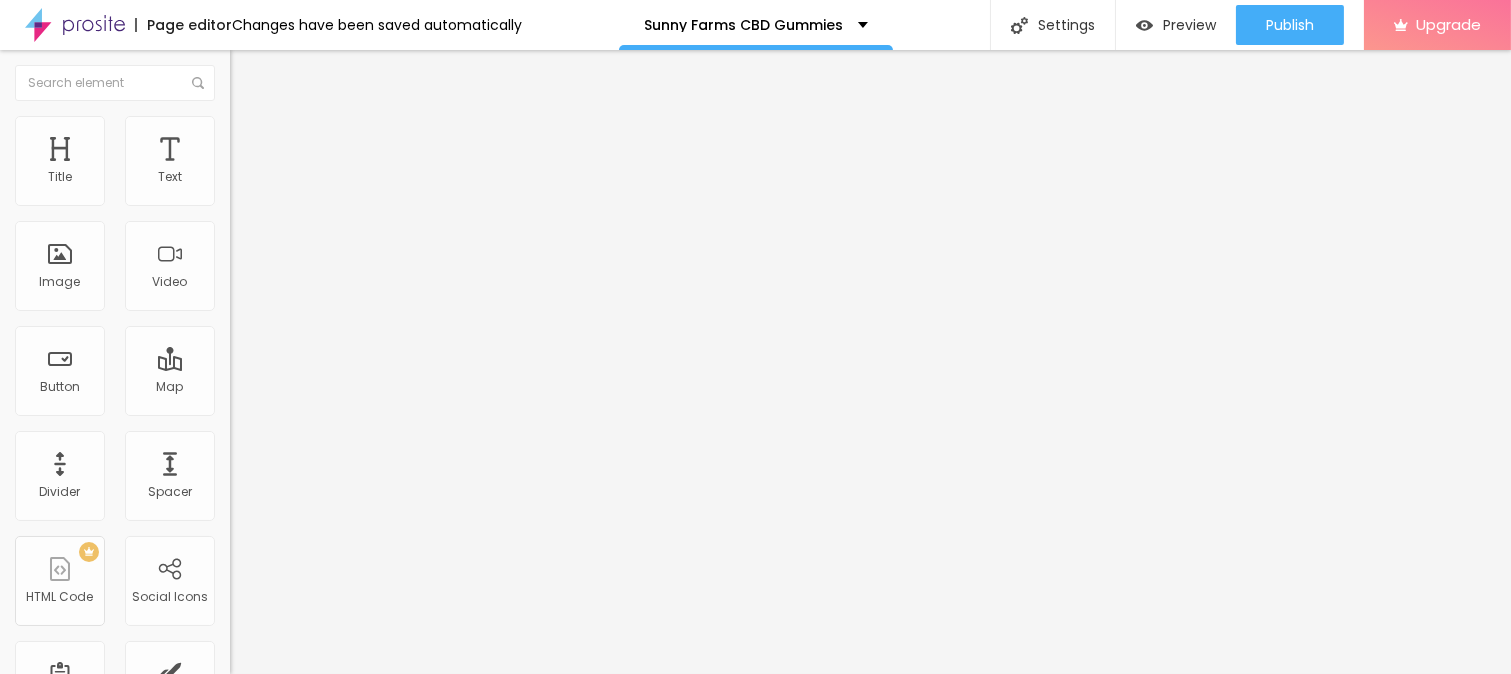 scroll, scrollTop: 0, scrollLeft: 185, axis: horizontal 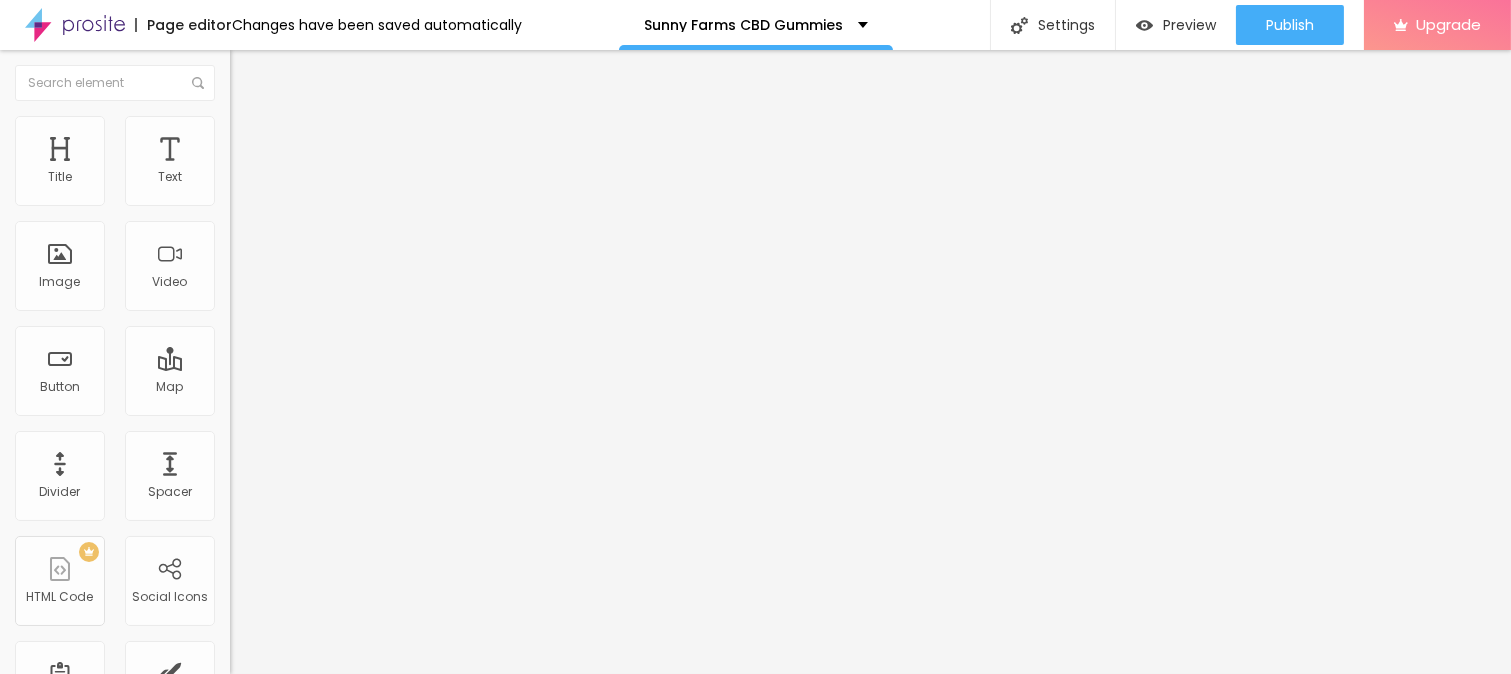 click 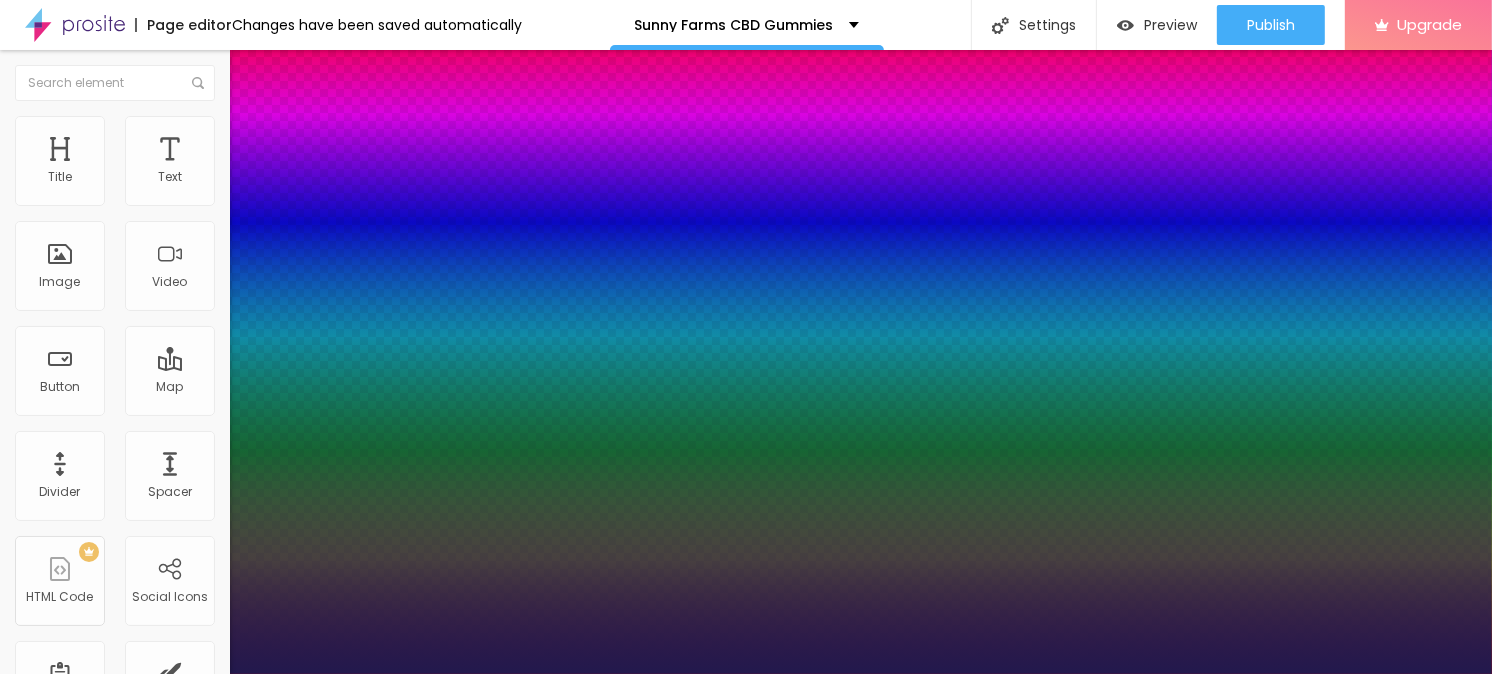 type on "1" 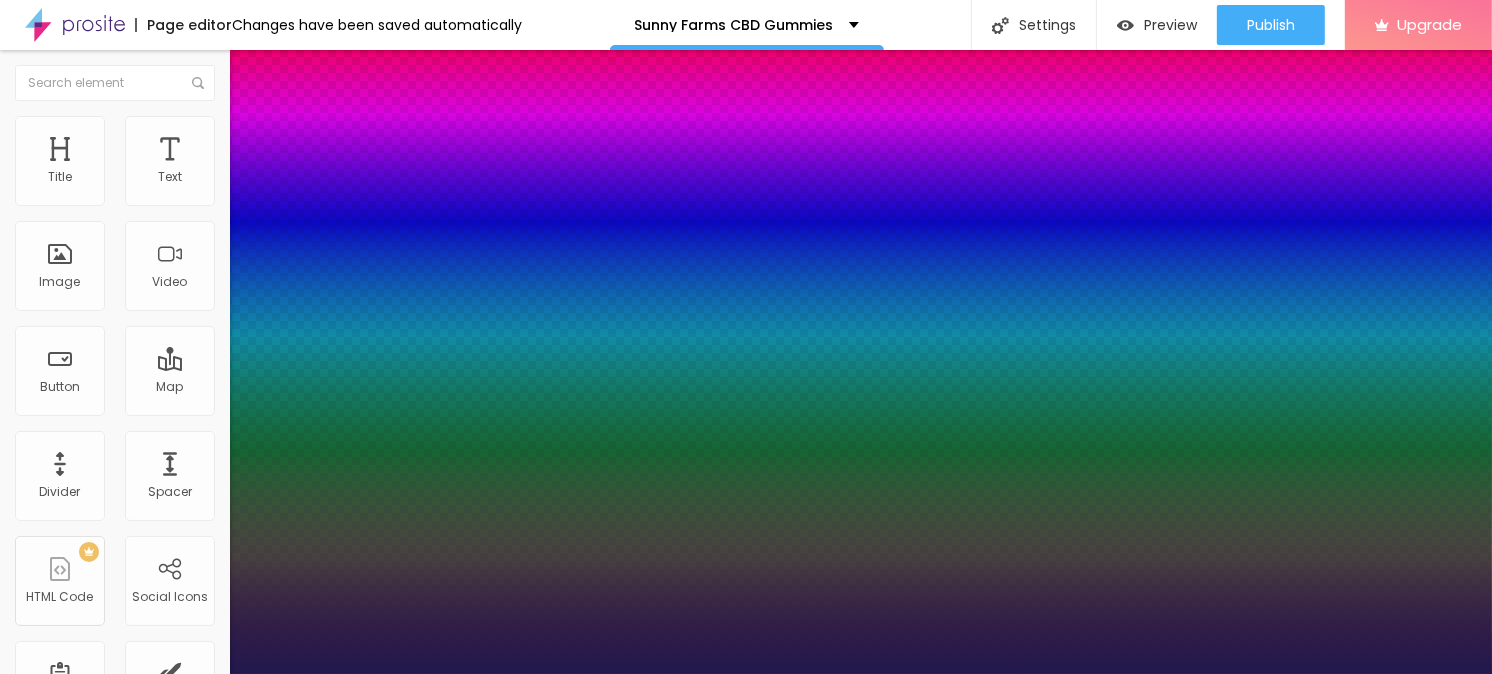 type on "39" 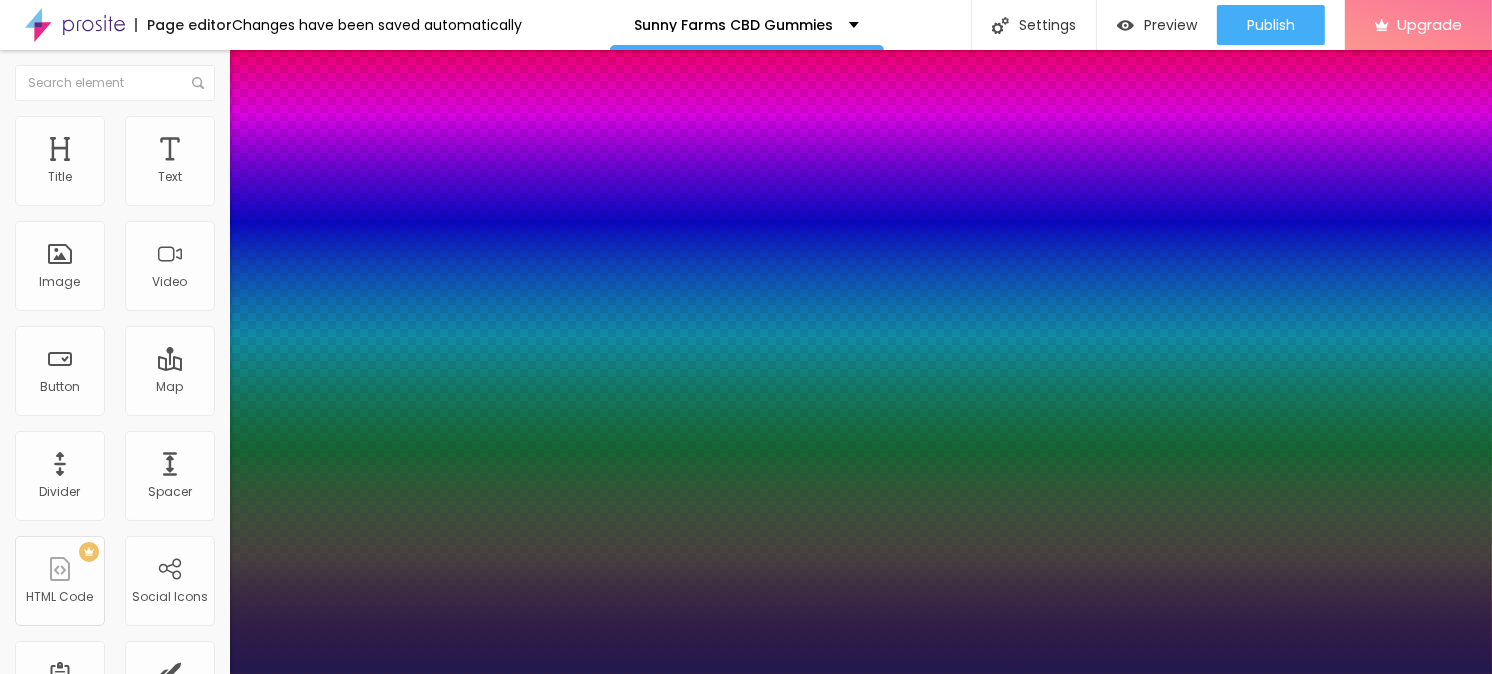 type on "41" 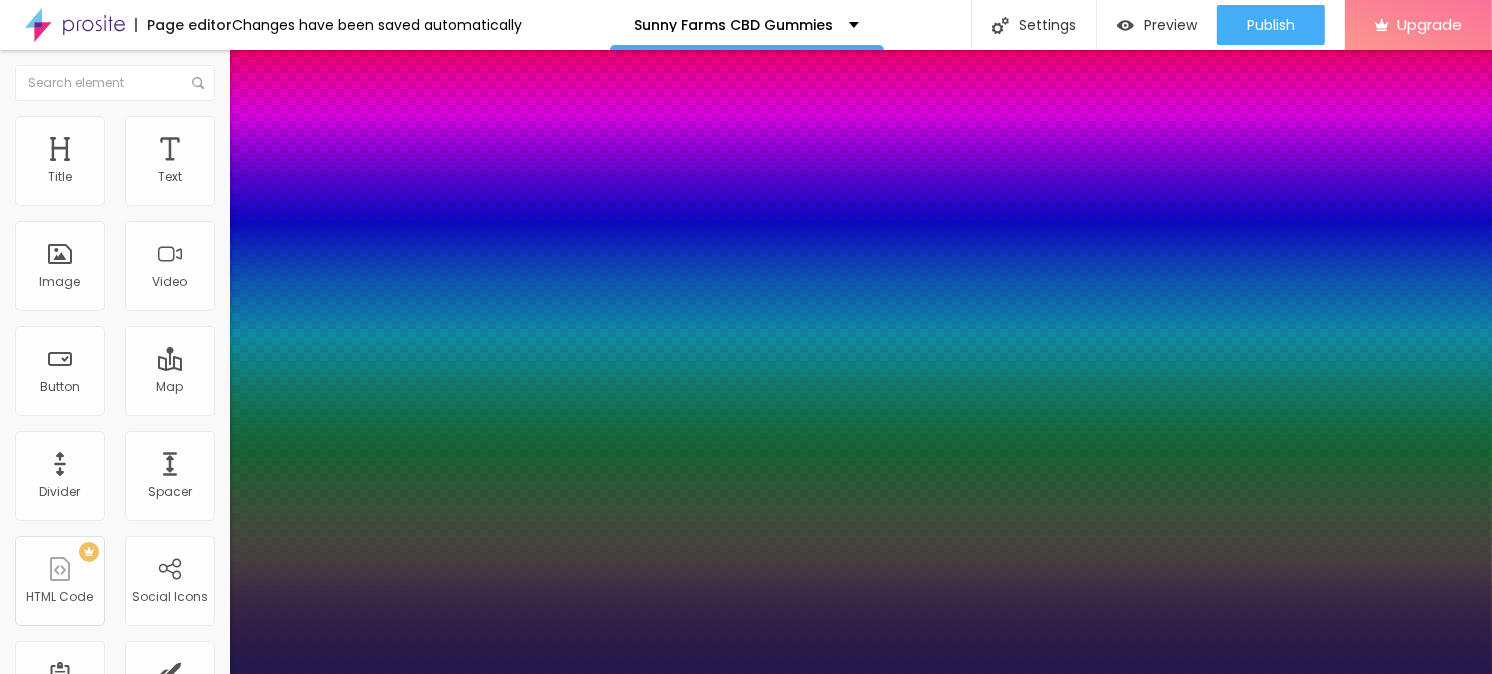 type on "48" 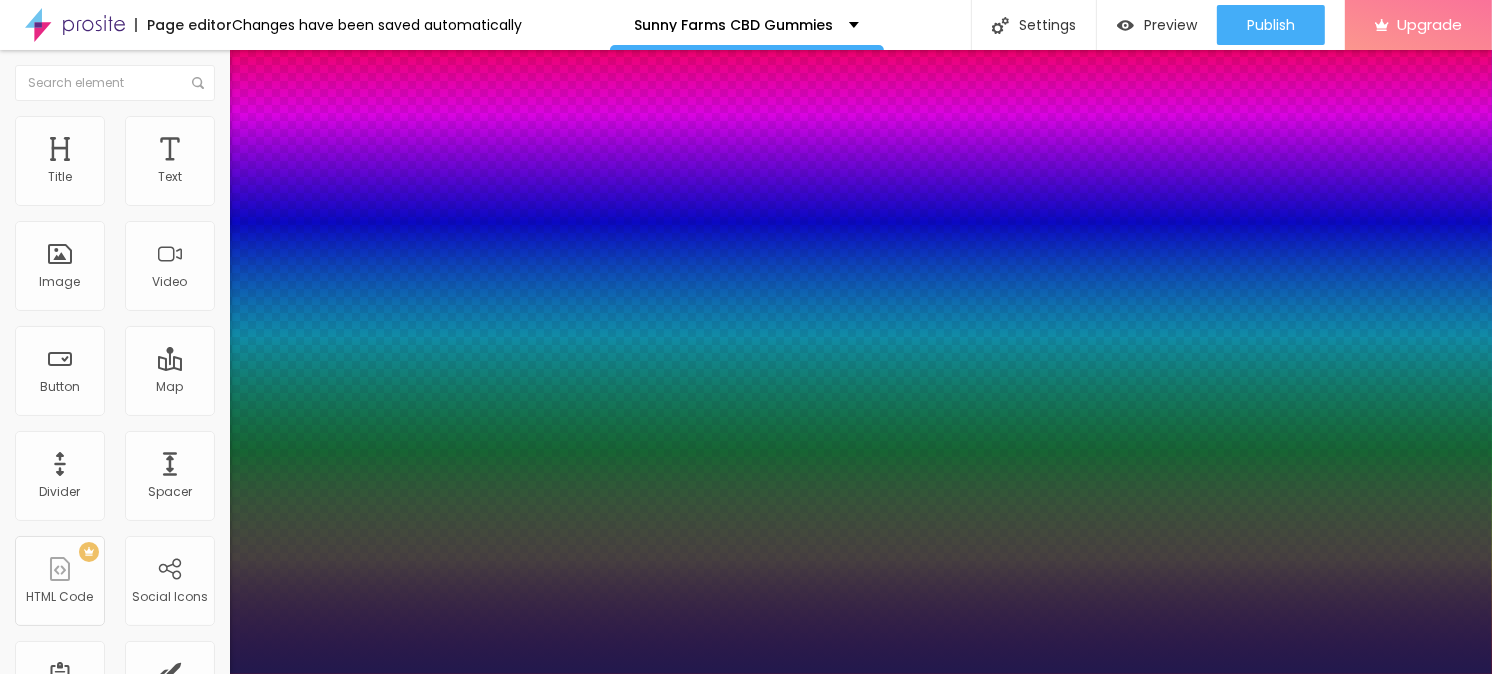 type on "1" 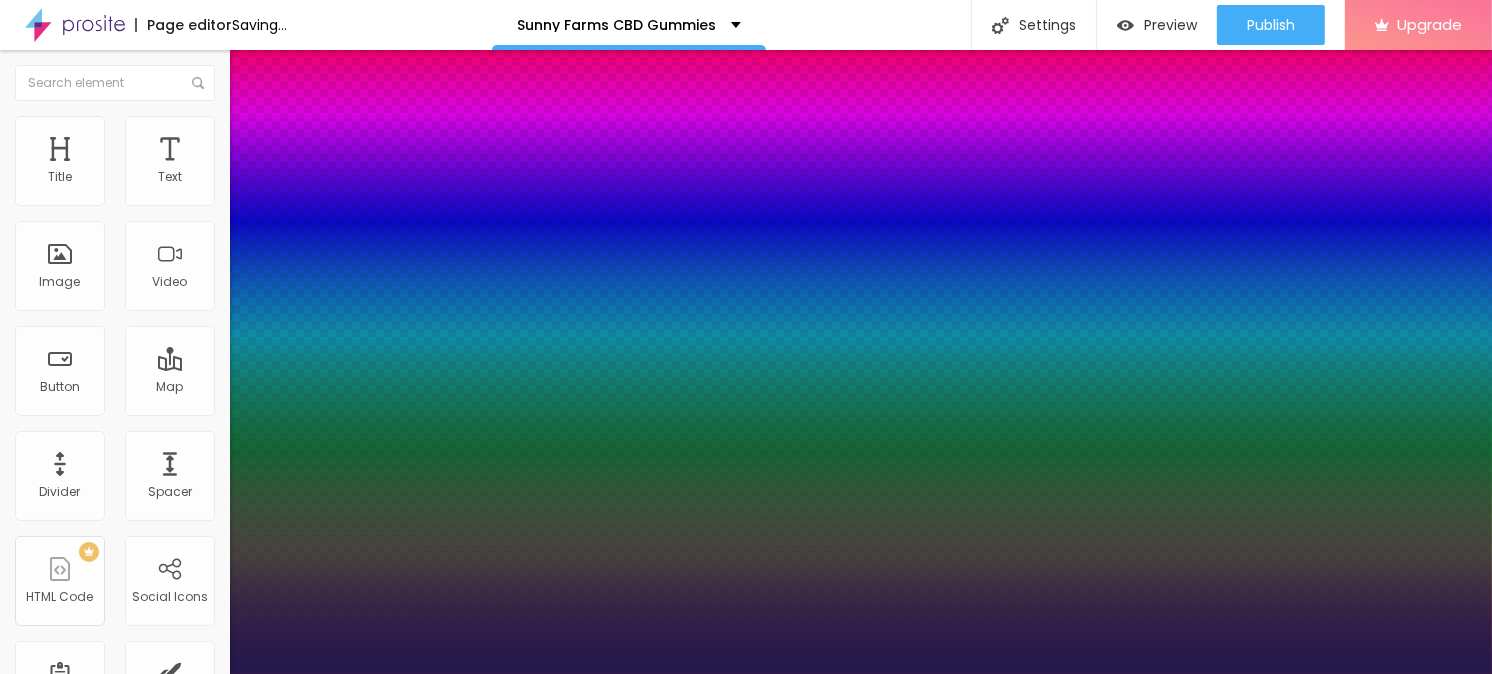 drag, startPoint x: 270, startPoint y: 555, endPoint x: 325, endPoint y: 562, distance: 55.443665 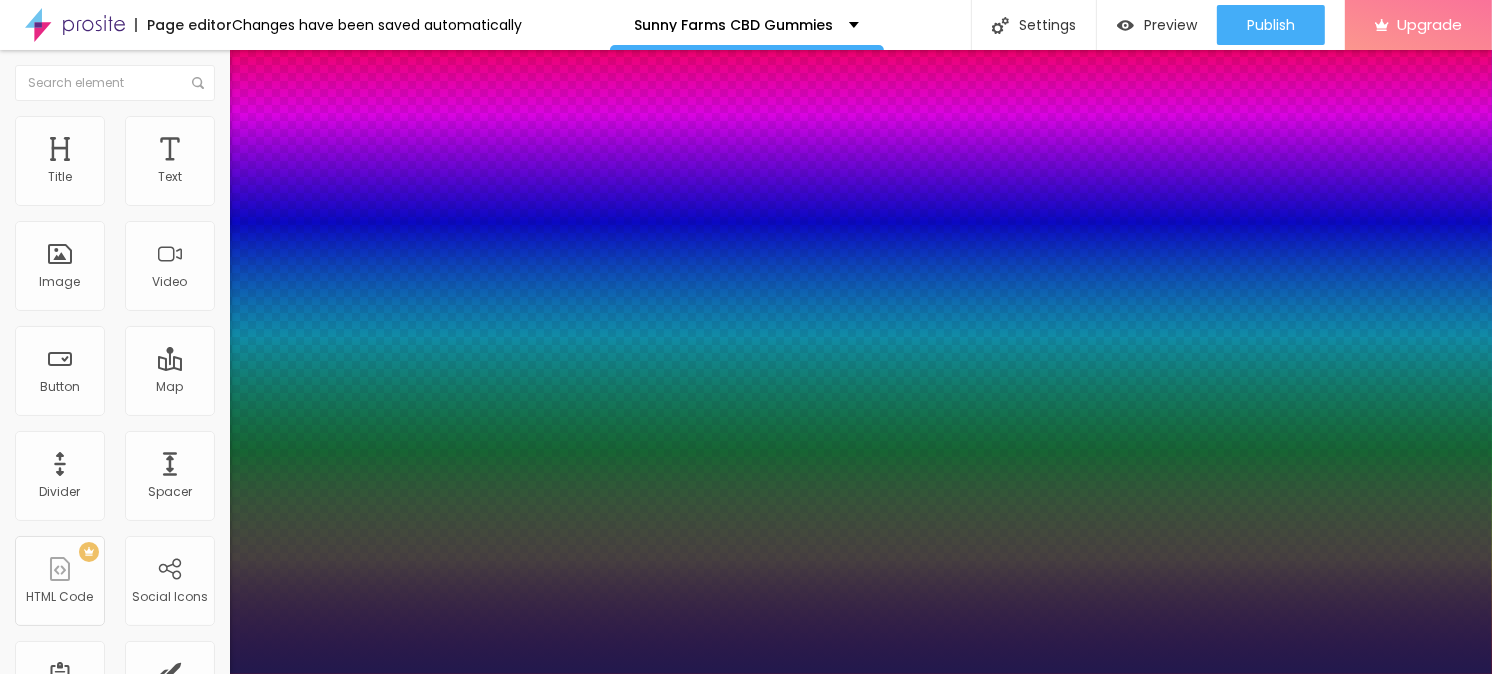 click at bounding box center (746, 674) 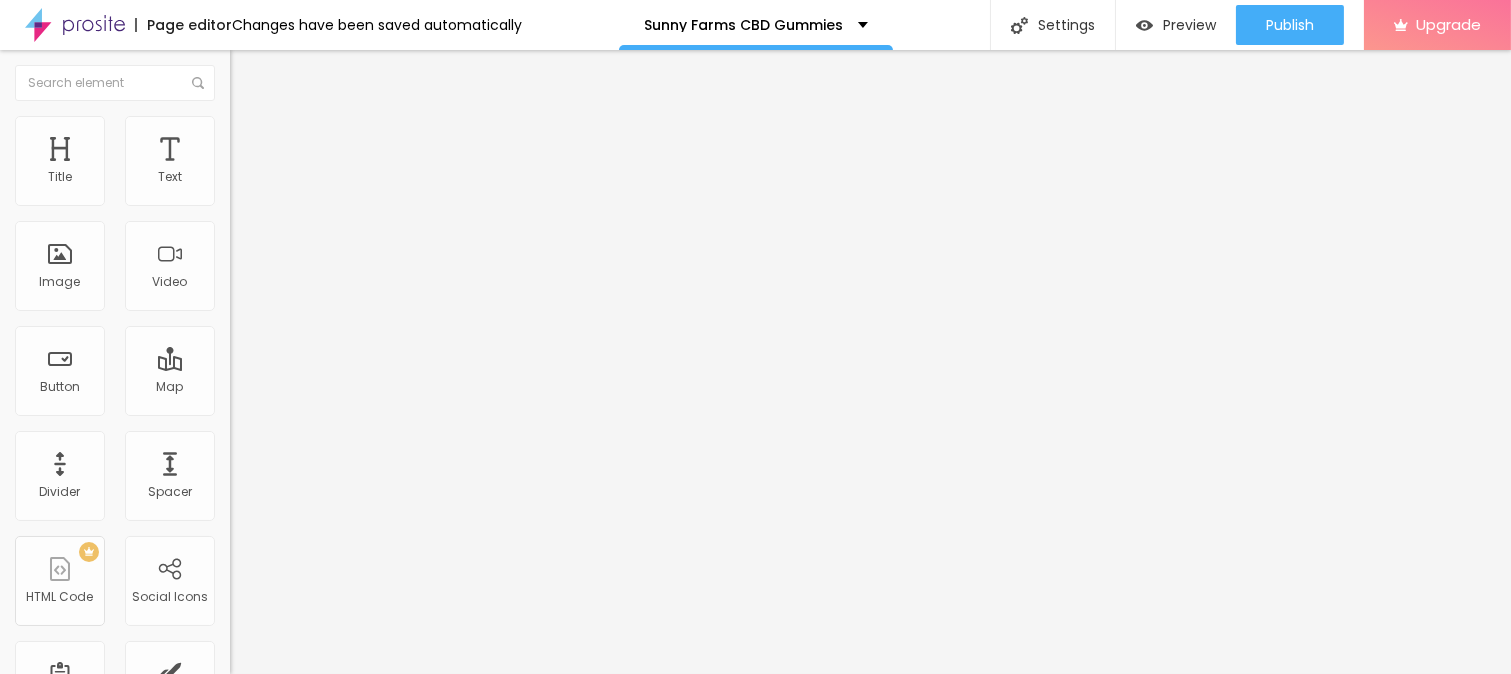 click on "Advanced" at bounding box center [345, 126] 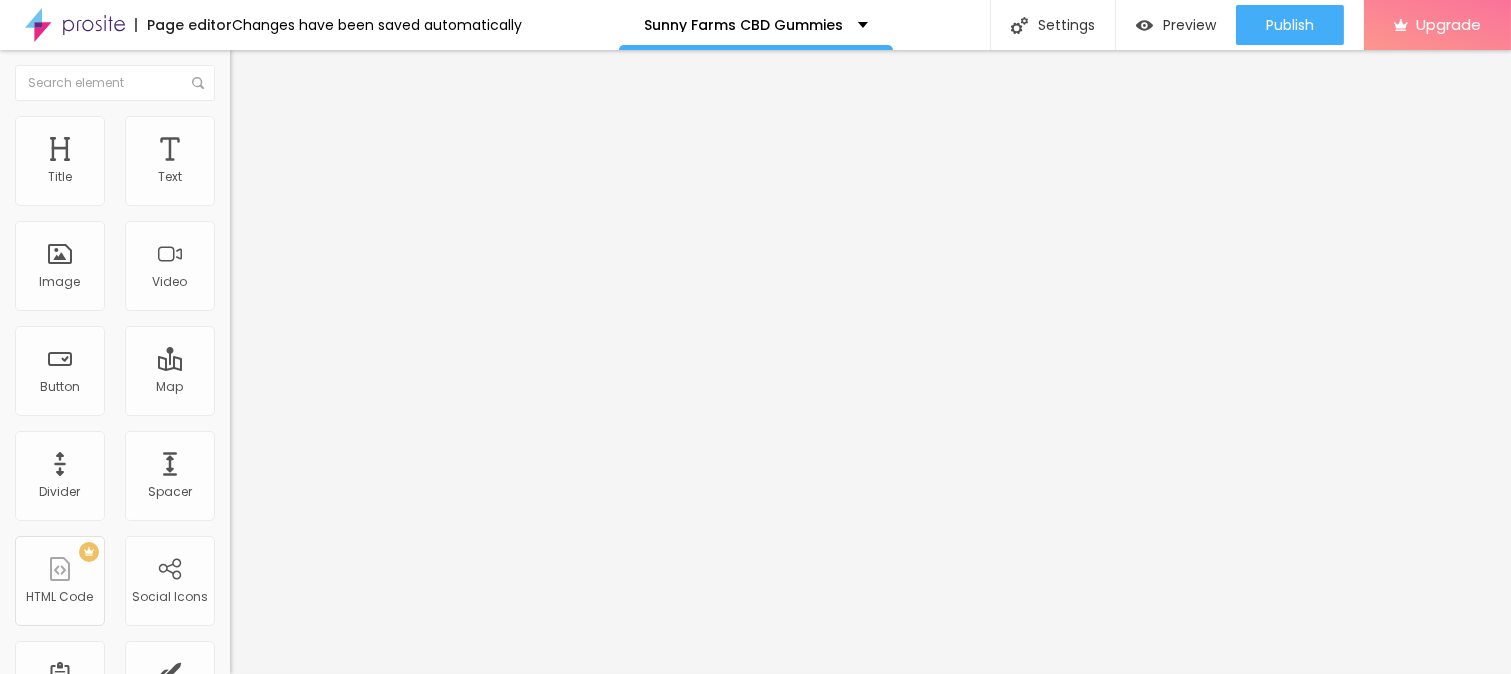 click on "Style" at bounding box center [345, 106] 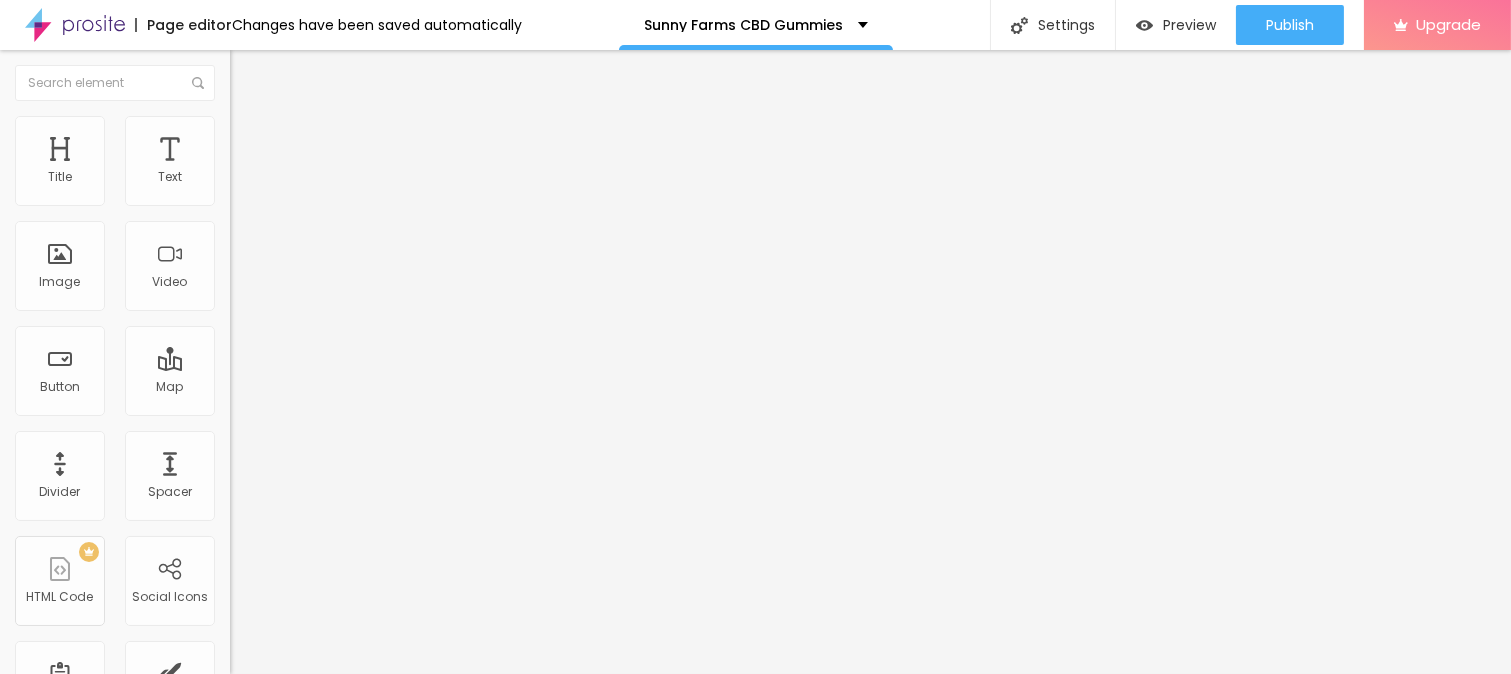 click 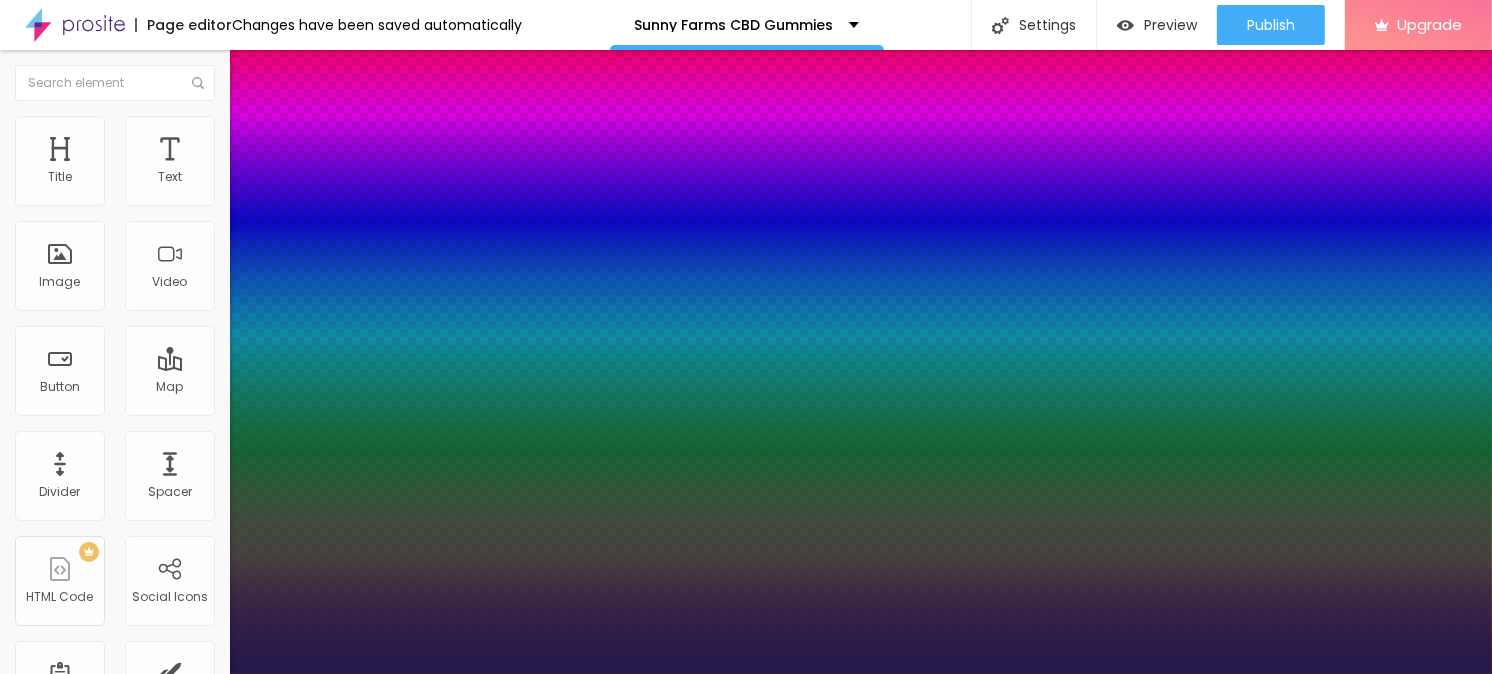 type on "1" 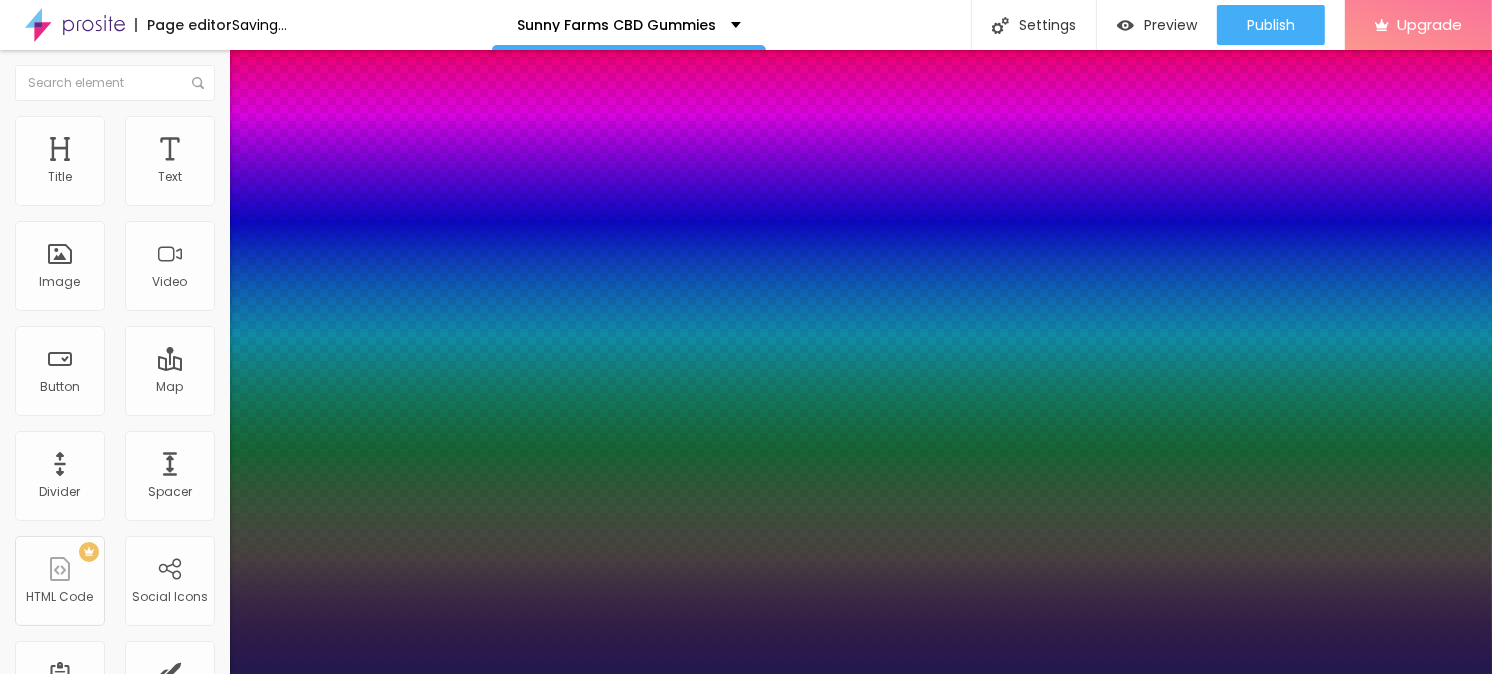 click at bounding box center [746, 674] 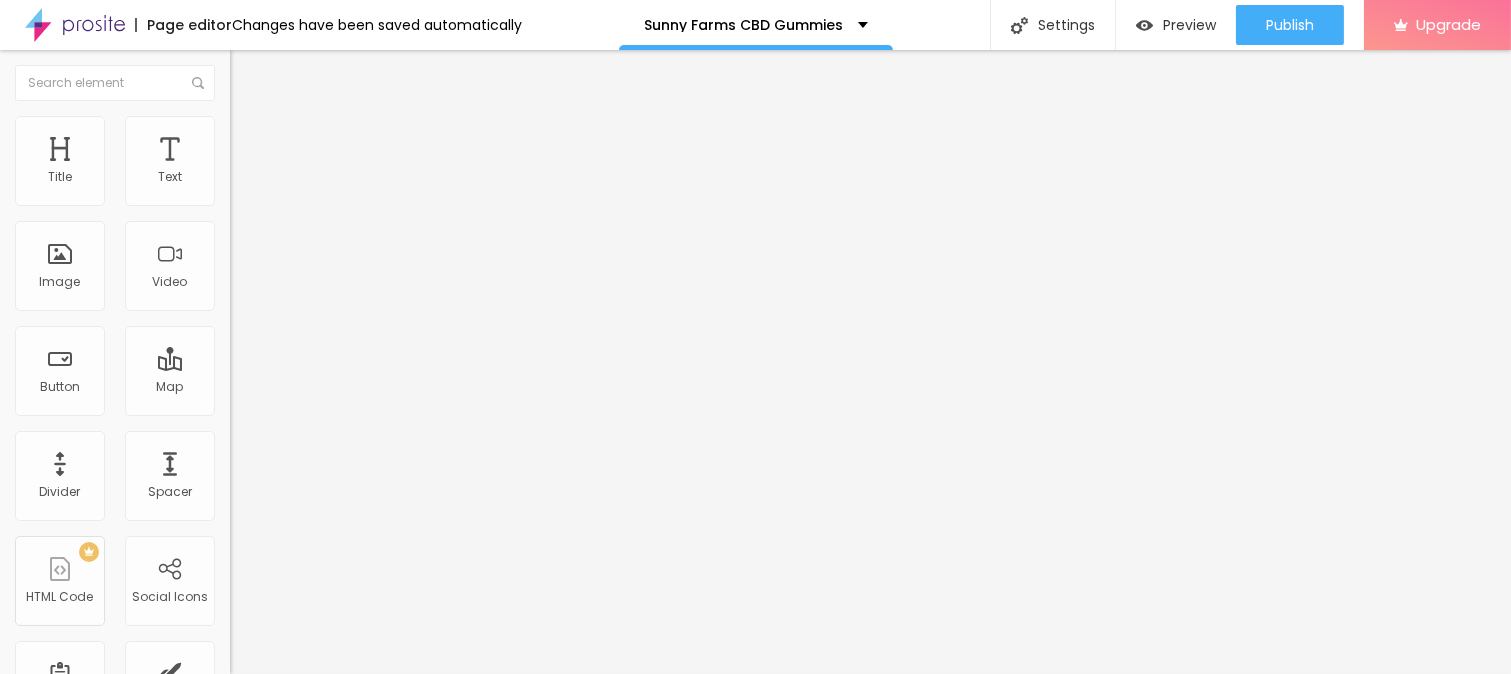 click at bounding box center [244, 181] 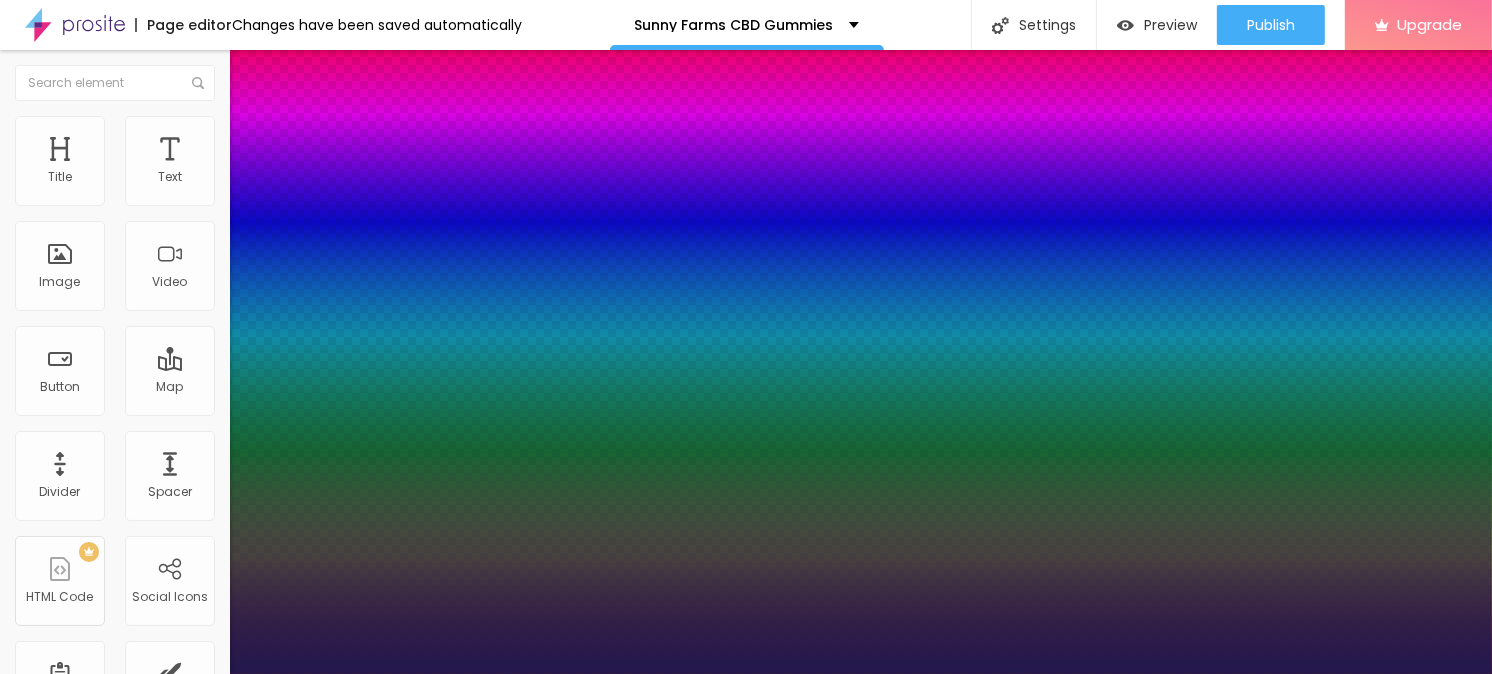 type on "1" 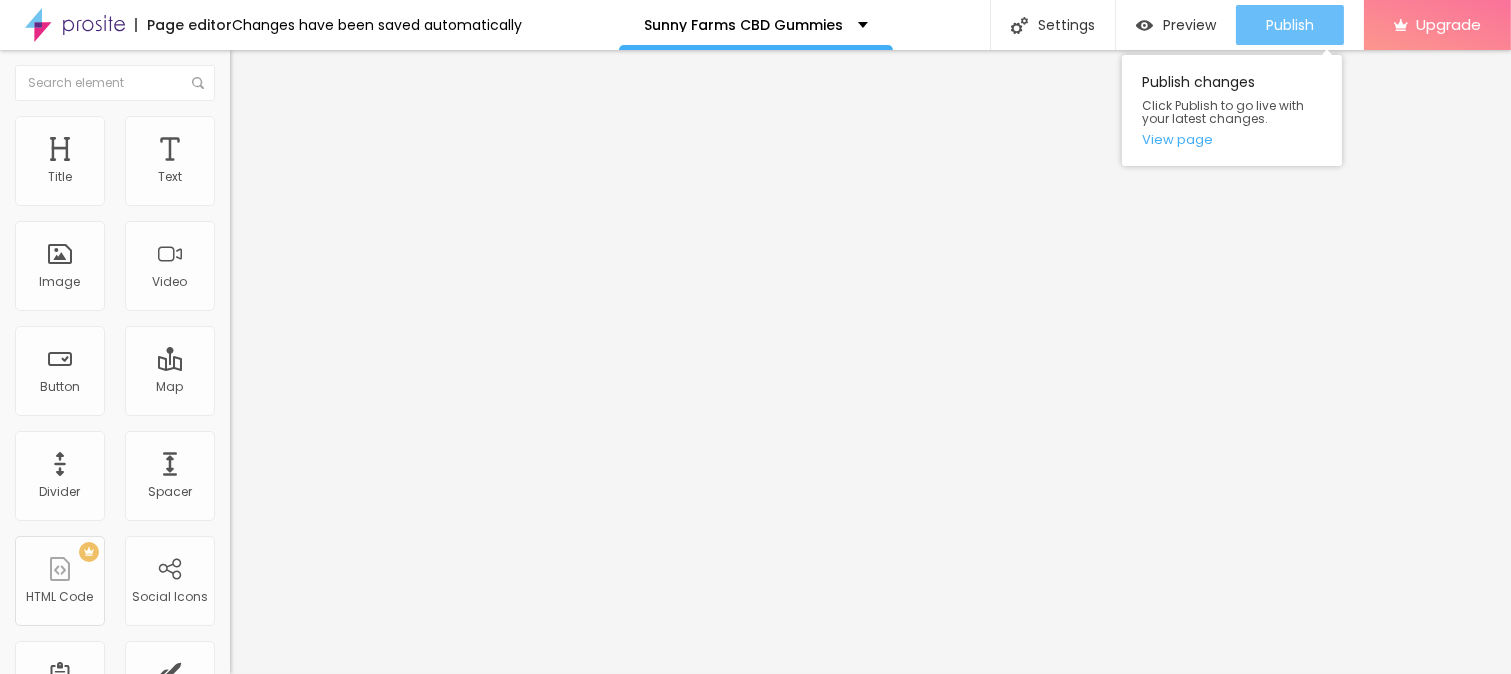 click on "Publish" at bounding box center (1290, 25) 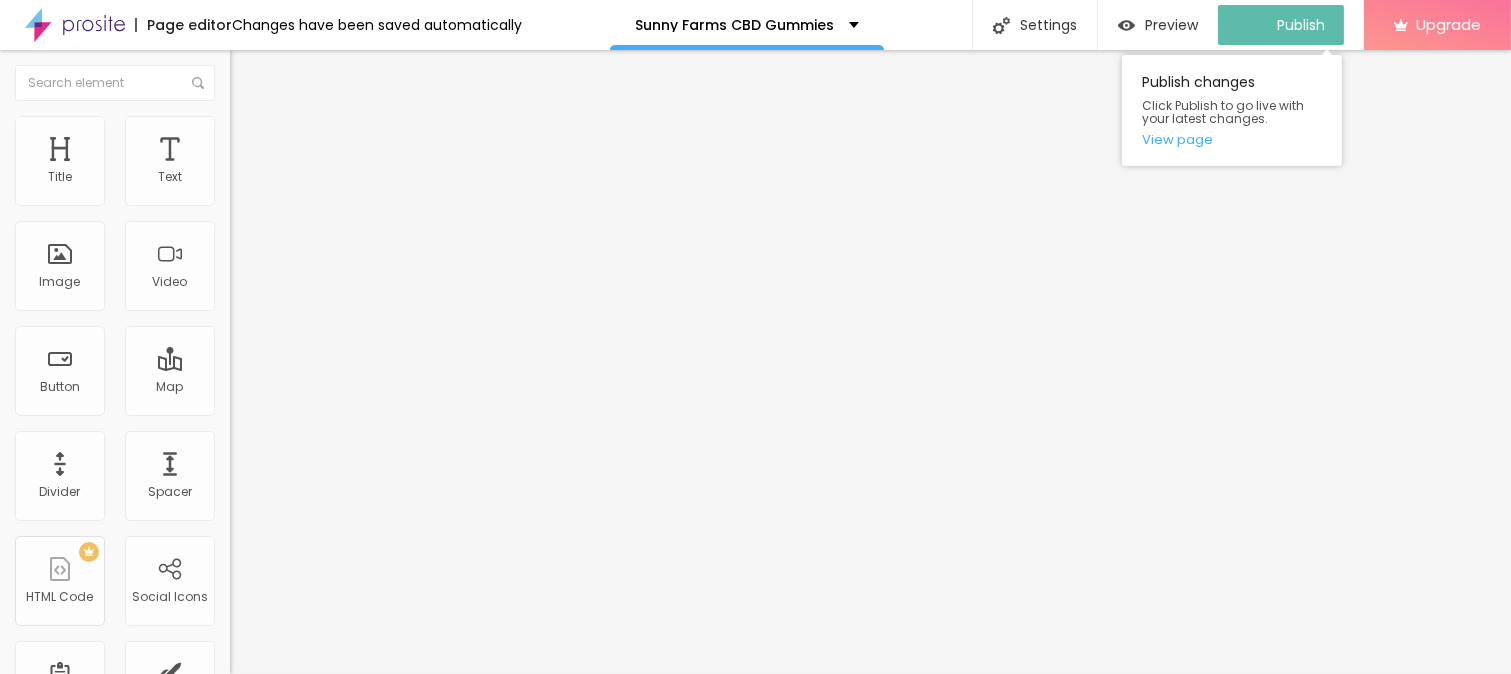click on "Publish changes Click Publish to go live with your latest changes. View page" at bounding box center (1232, 110) 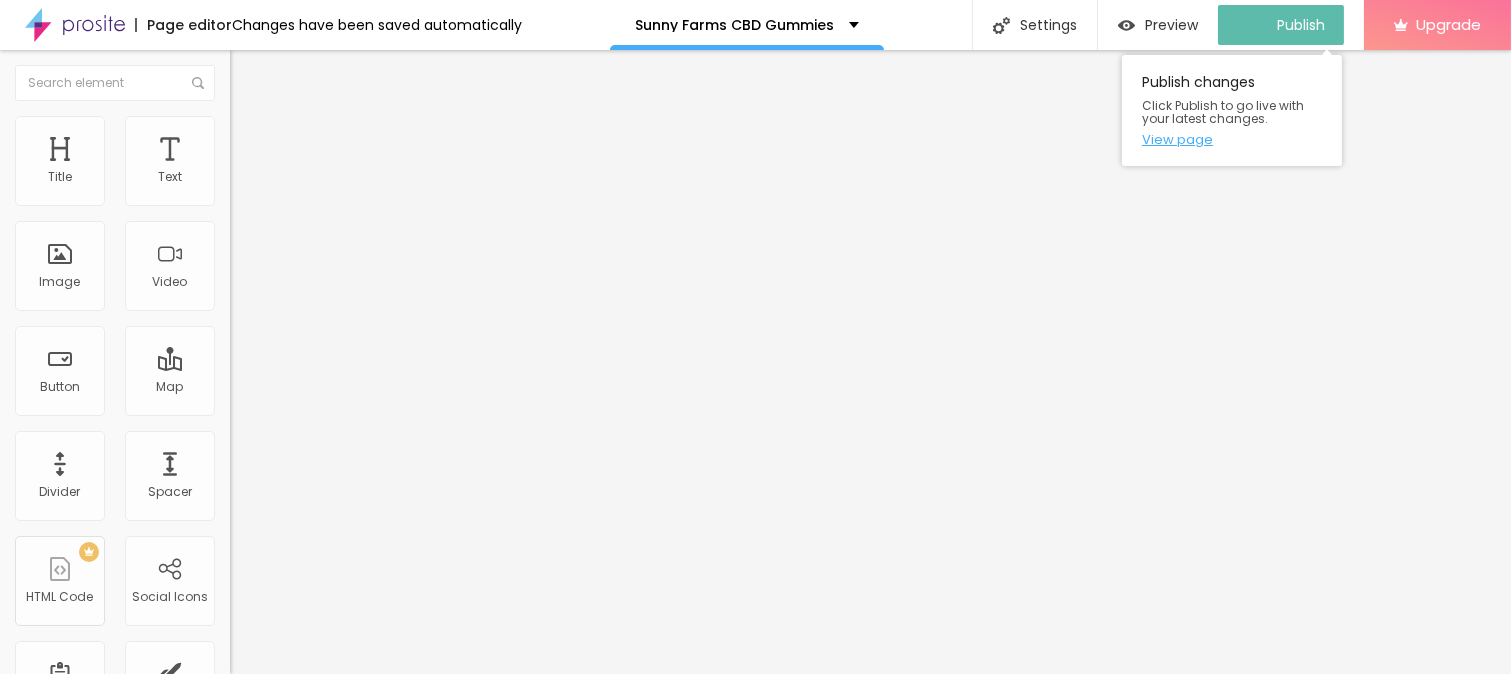 click on "View page" at bounding box center (1232, 139) 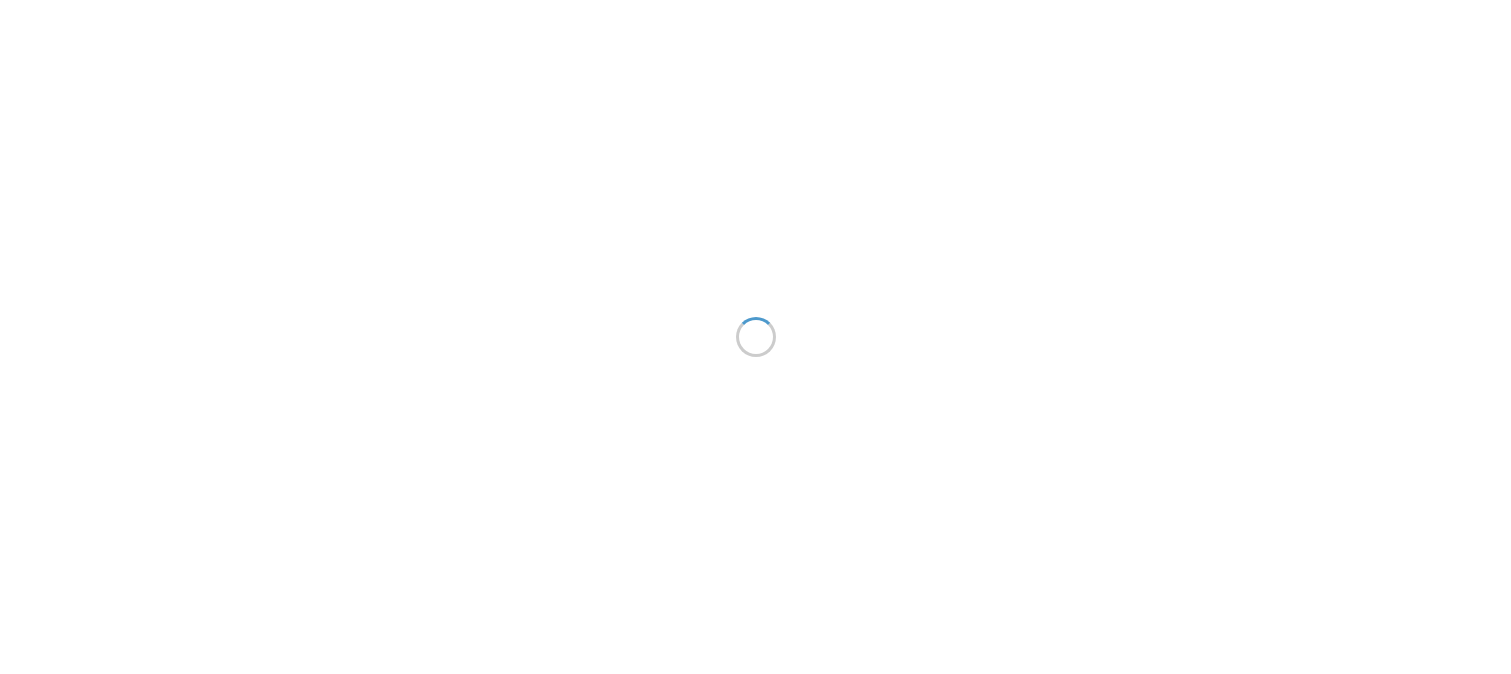 scroll, scrollTop: 0, scrollLeft: 0, axis: both 